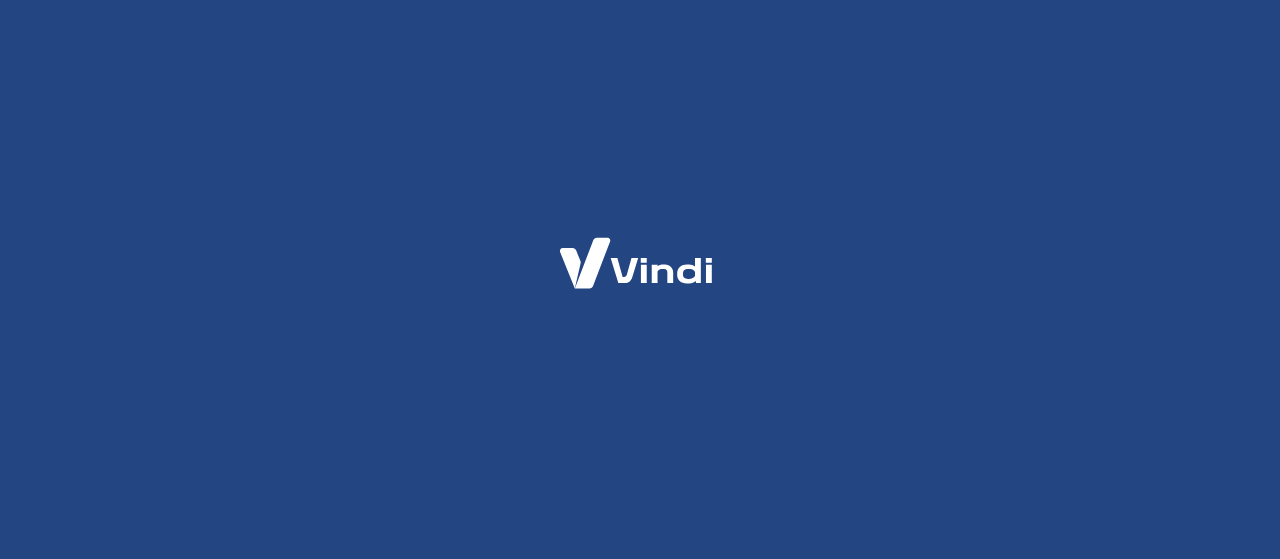 scroll, scrollTop: 0, scrollLeft: 0, axis: both 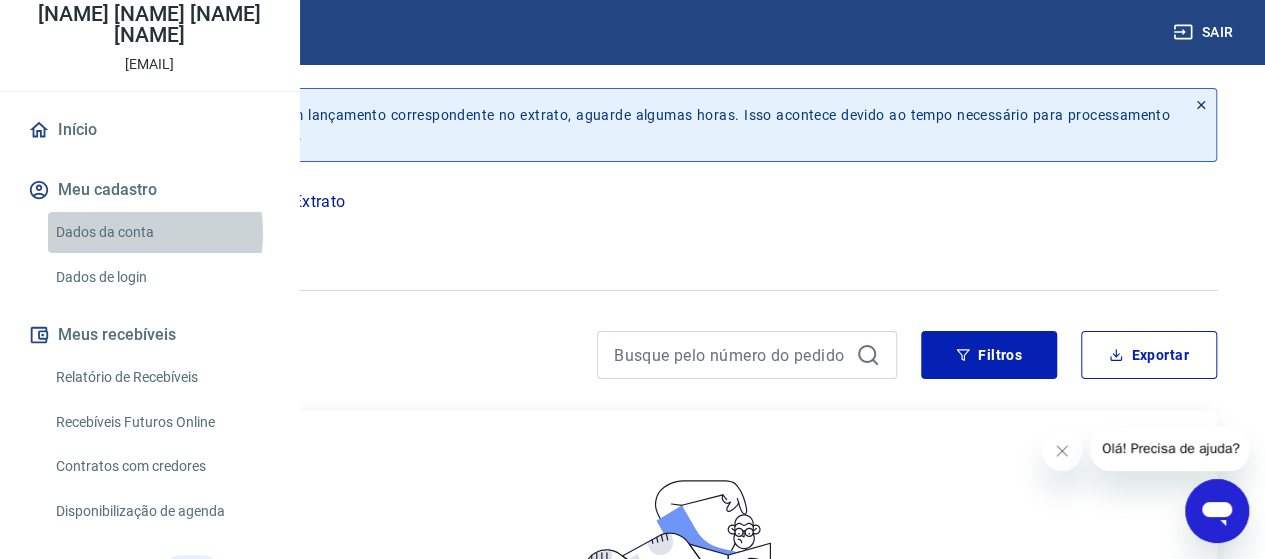click on "Dados da conta" at bounding box center [161, 232] 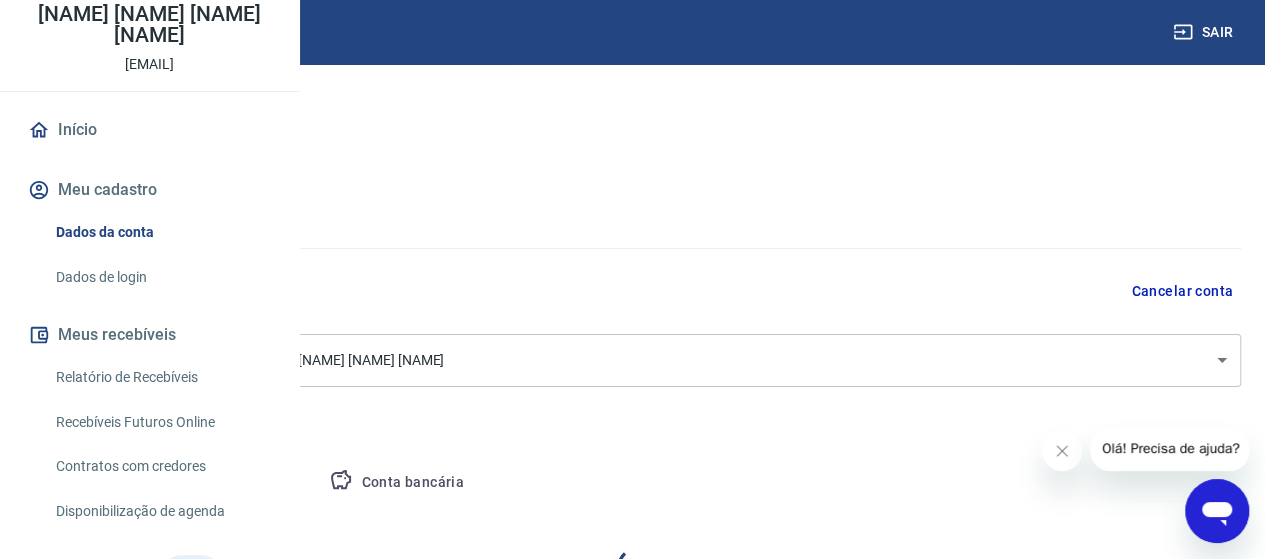 select on "SP" 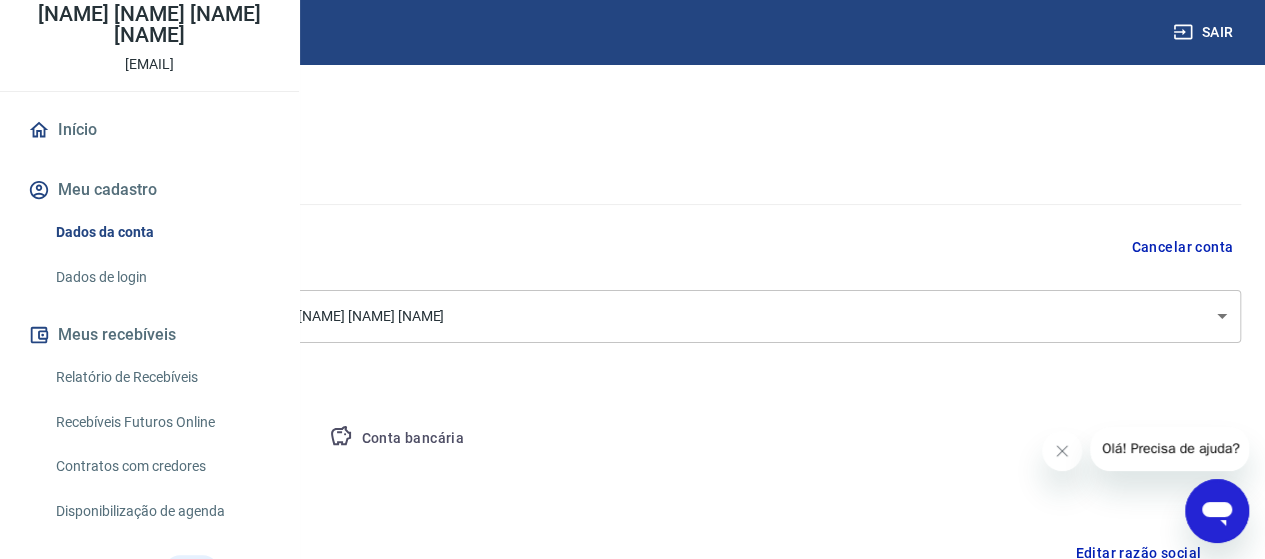 scroll, scrollTop: 0, scrollLeft: 0, axis: both 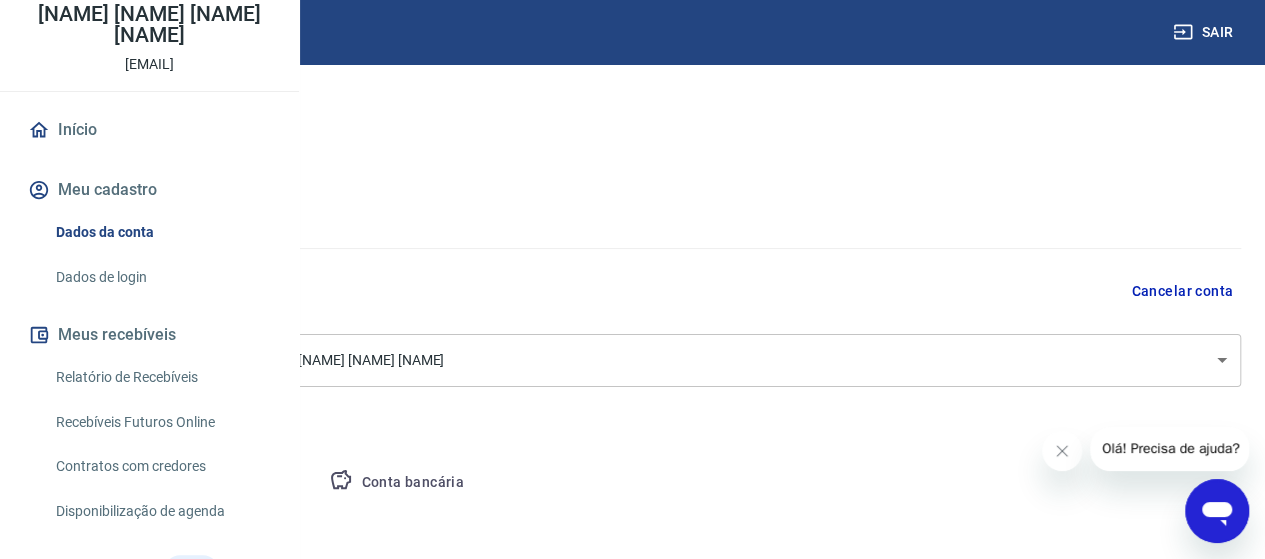 click on "Sair M [NAME] [NAME] [NAME] [NAME] [EMAIL] Início Meu cadastro Dados da conta Dados de login Meus recebíveis Relatório de Recebíveis Recebíveis Futuros Online Contratos com credores Disponibilização de agenda Conta digital Novo Segurança Fale conosco Meu cadastro / Dados cadastrais Dados cadastrais Cancelar conta Conta [NUMBER] [NAME] [NAME] [NAME] [NAME] [object Object] Conta Empresa Pessoa titular Conta bancária Editar razão social Razão social [NUMBER] [NAME] [NAME] [NAME] [NAME] Razão social CNPJ [NUMBER]/[PHONE]-[PHONE] CNPJ Endereço da empresa Editar endereço CEP [PHONE]-[PHONE] CEP Rua Rua [NAME] [NAME] Rua Número [NUMBER] Número Complemento Complemento Bairro [NAME] [NAME] Bairro Cidade [NAME] Cidade Estado Acre Alagoas Amapá Amazonas Bahia Ceará Distrito Federal Espírito Santo Goiás Maranhão Mato Grosso Mato Grosso do Sul Minas Gerais Pará Paraíba Paraná Pernambuco Piauí Rio de Janeiro Rio Grande do Norte Rio Grande do Sul Rondônia Roraima Santa Catarina" at bounding box center (632, 279) 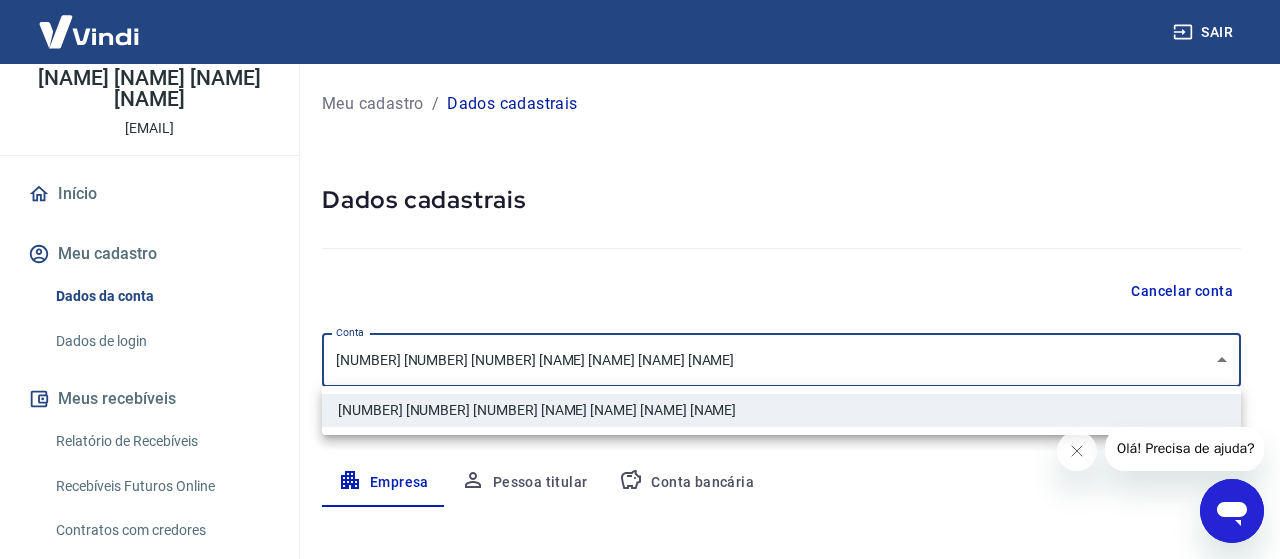 click at bounding box center (640, 279) 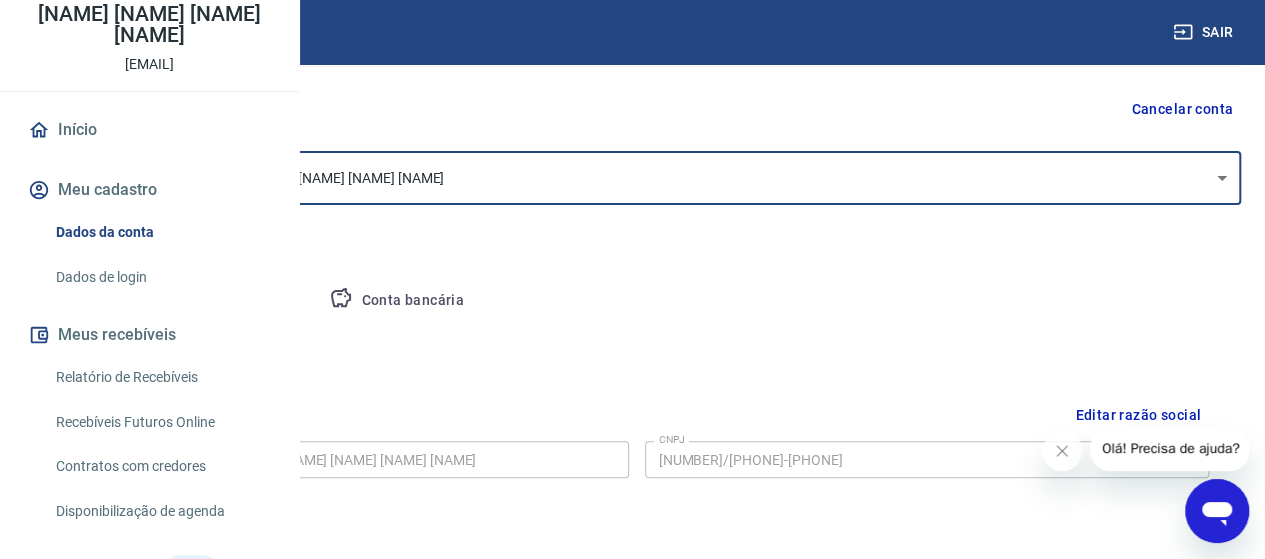scroll, scrollTop: 82, scrollLeft: 0, axis: vertical 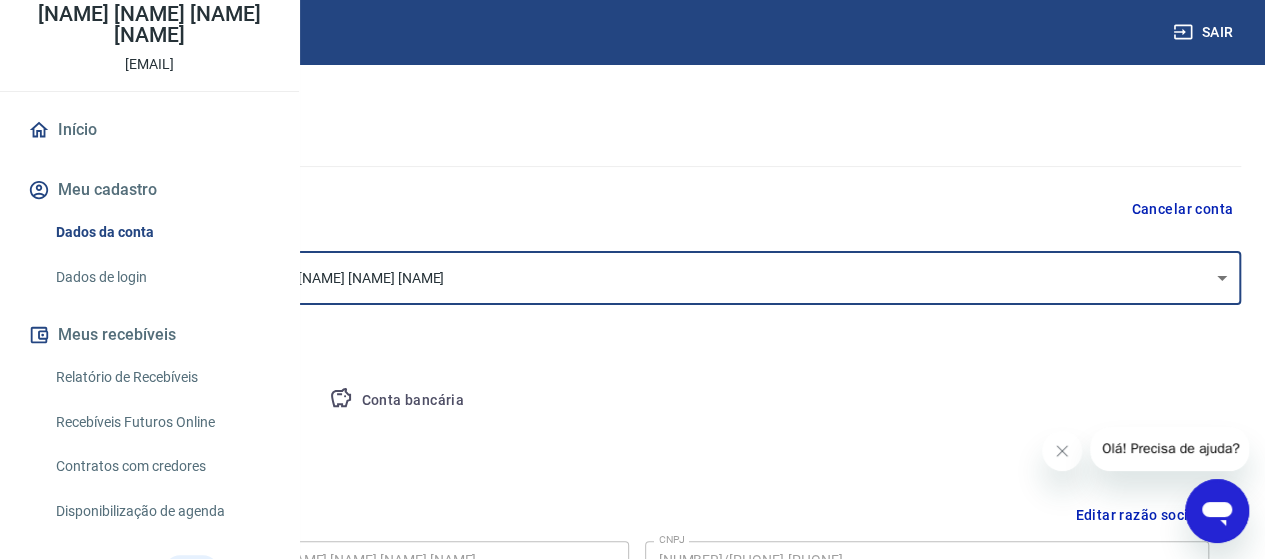 click on "Conta bancária" at bounding box center [396, 401] 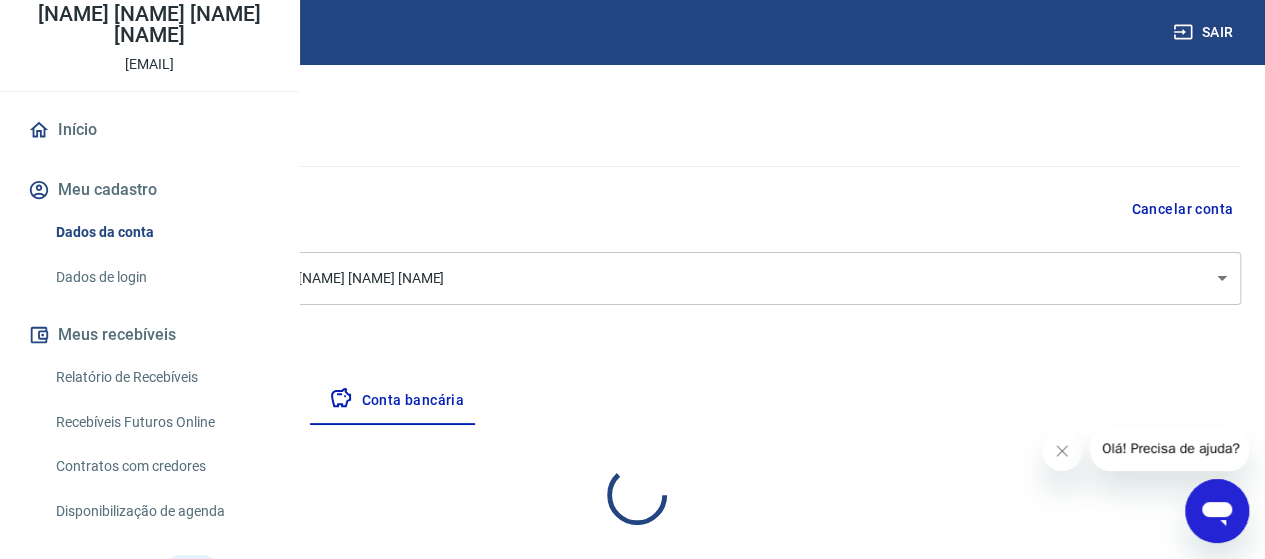 select on "1" 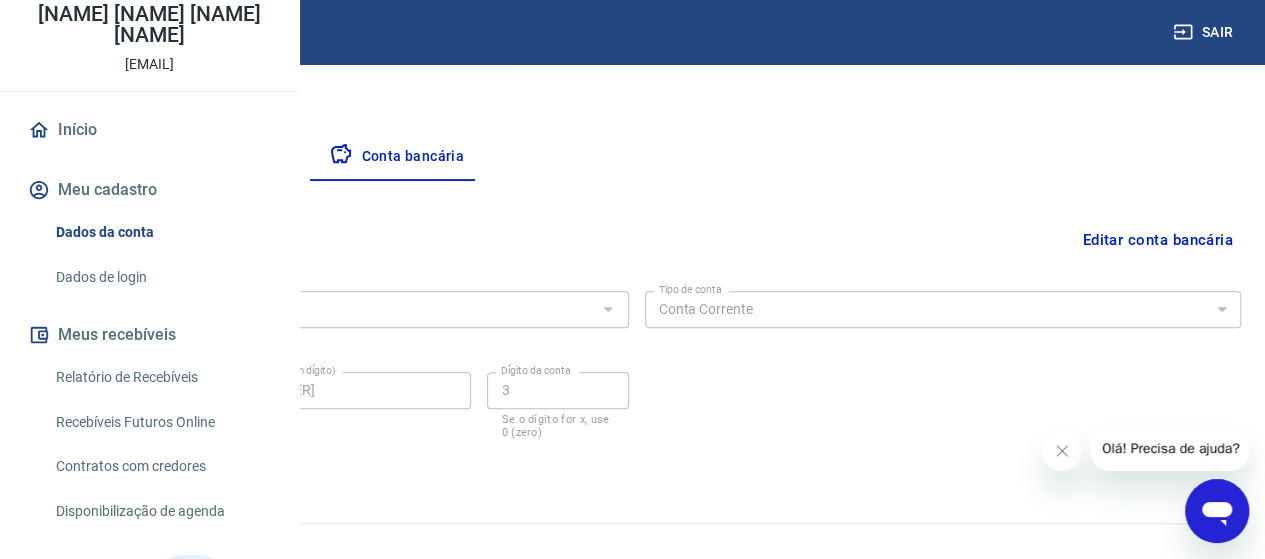scroll, scrollTop: 350, scrollLeft: 0, axis: vertical 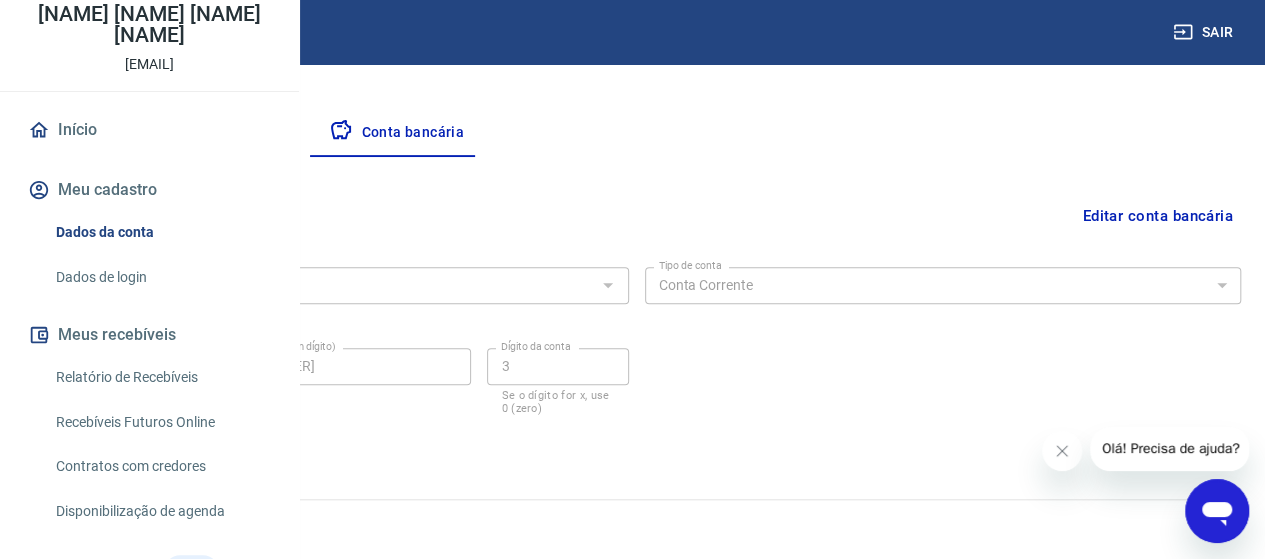 click on "Editar conta bancária" at bounding box center (1157, 216) 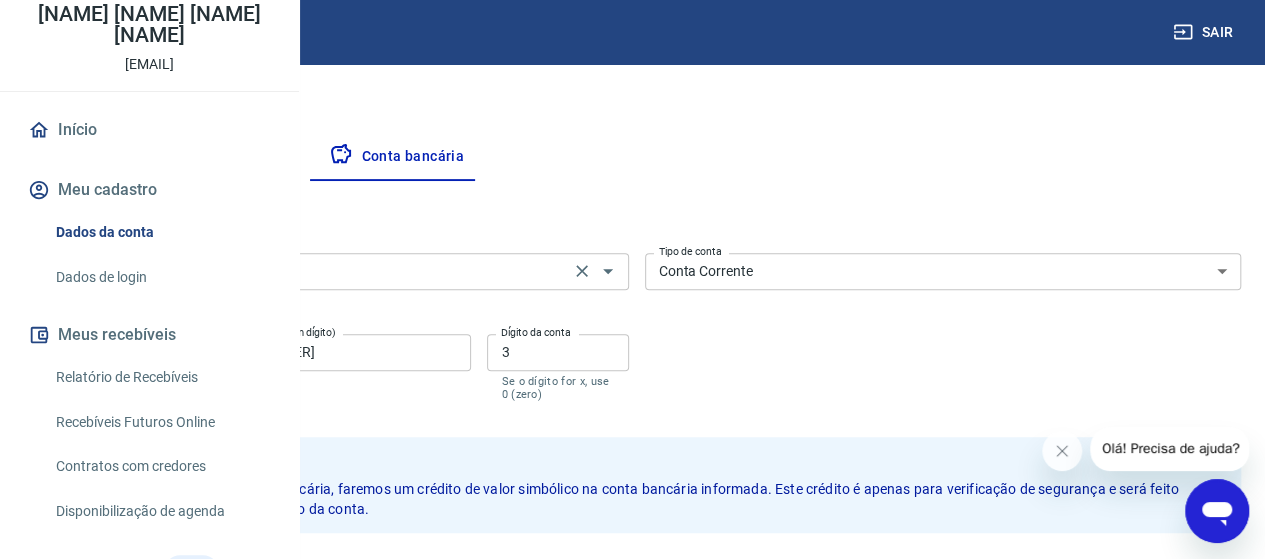 scroll, scrollTop: 294, scrollLeft: 0, axis: vertical 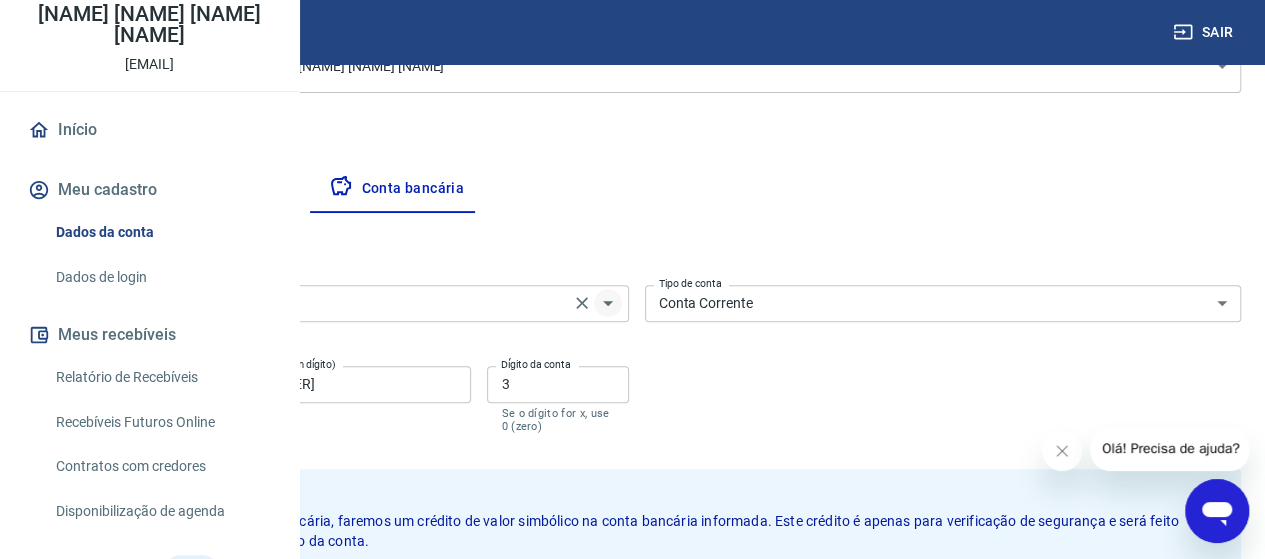 click 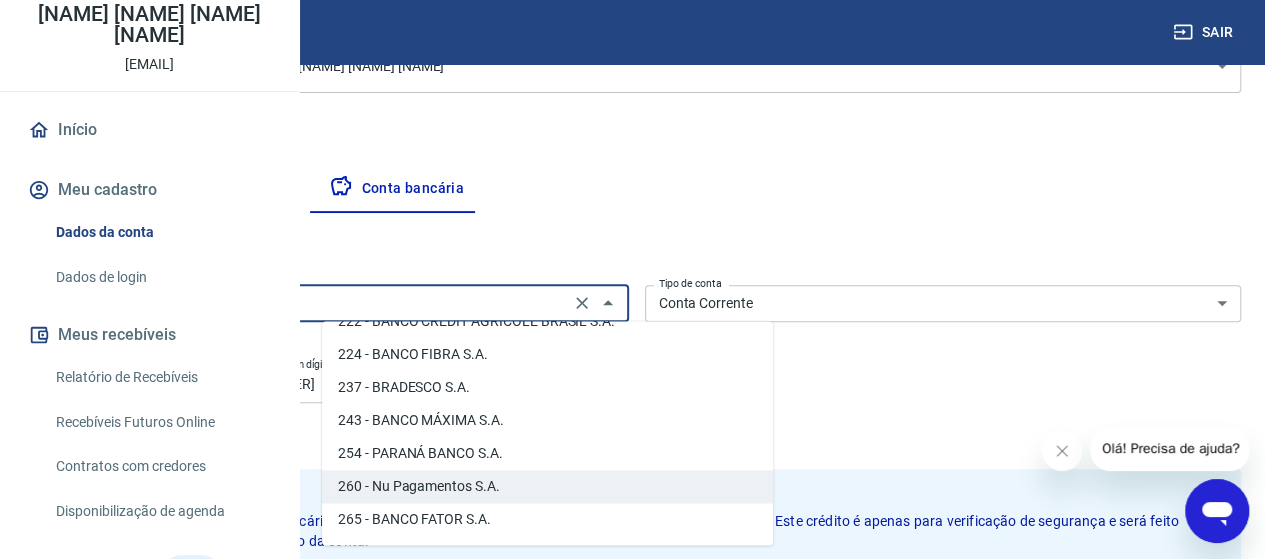 scroll, scrollTop: 0, scrollLeft: 0, axis: both 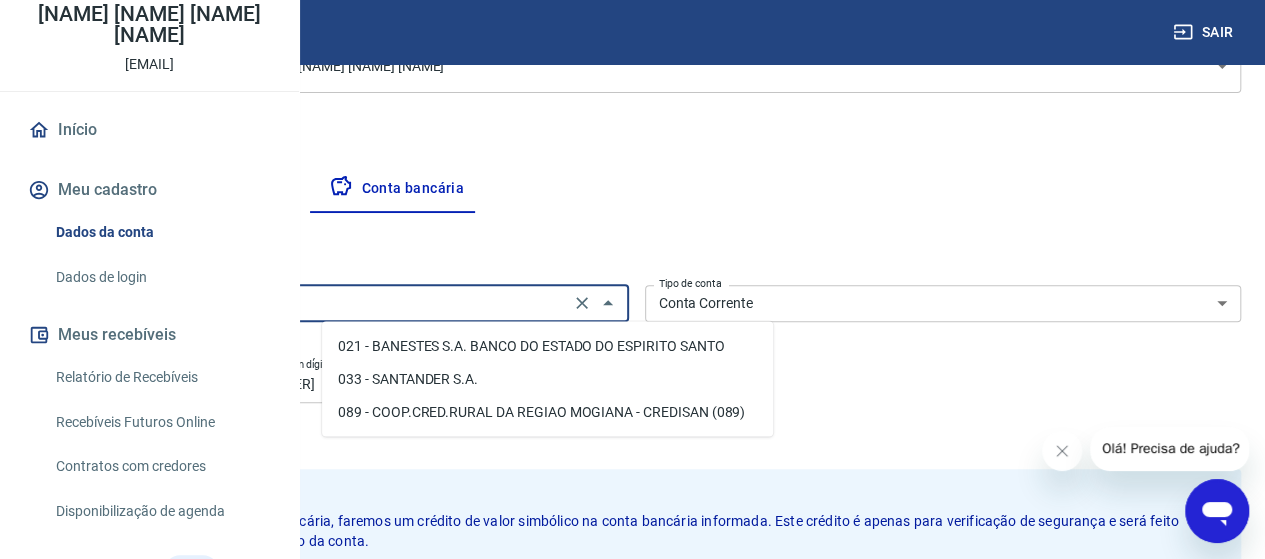 click on "033 - SANTANDER S.A." at bounding box center (547, 378) 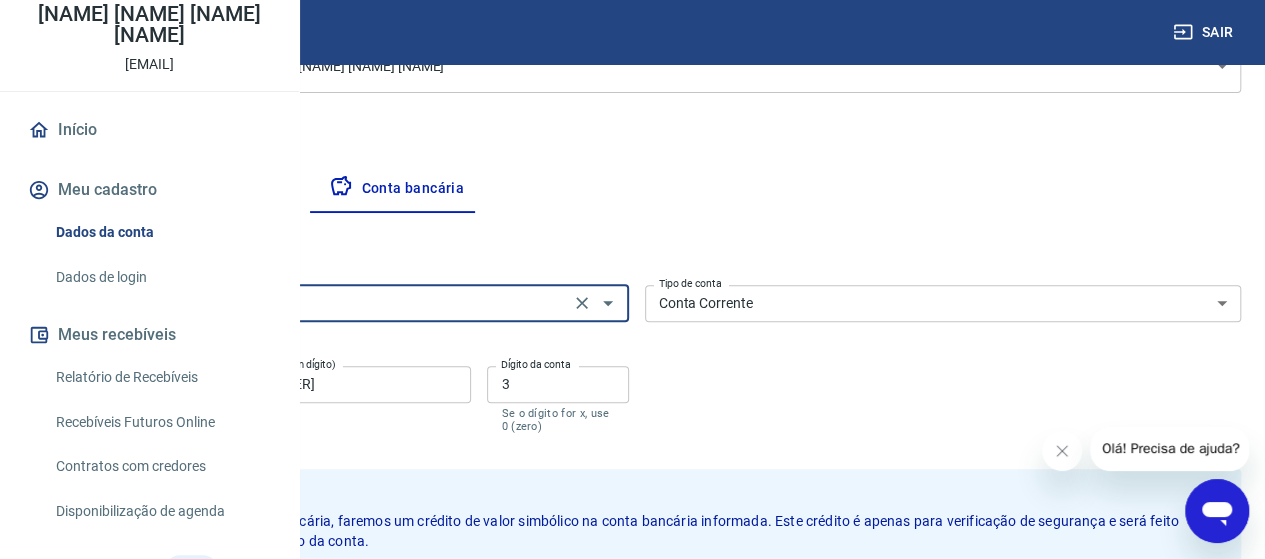 type on "033 - SANTANDER S.A." 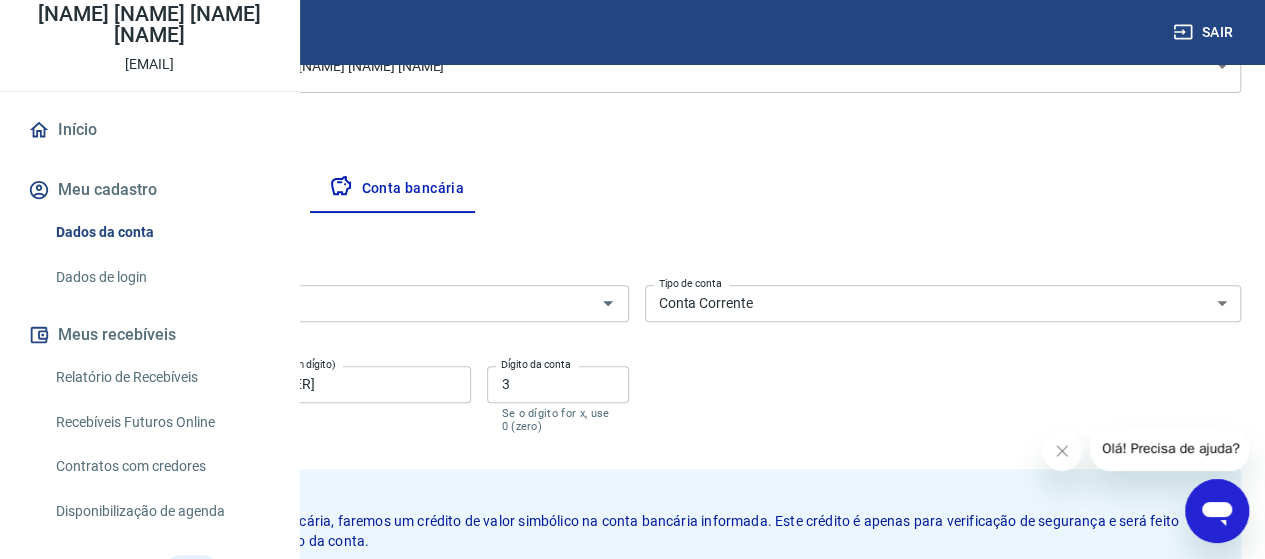 drag, startPoint x: 388, startPoint y: 383, endPoint x: 295, endPoint y: 384, distance: 93.00538 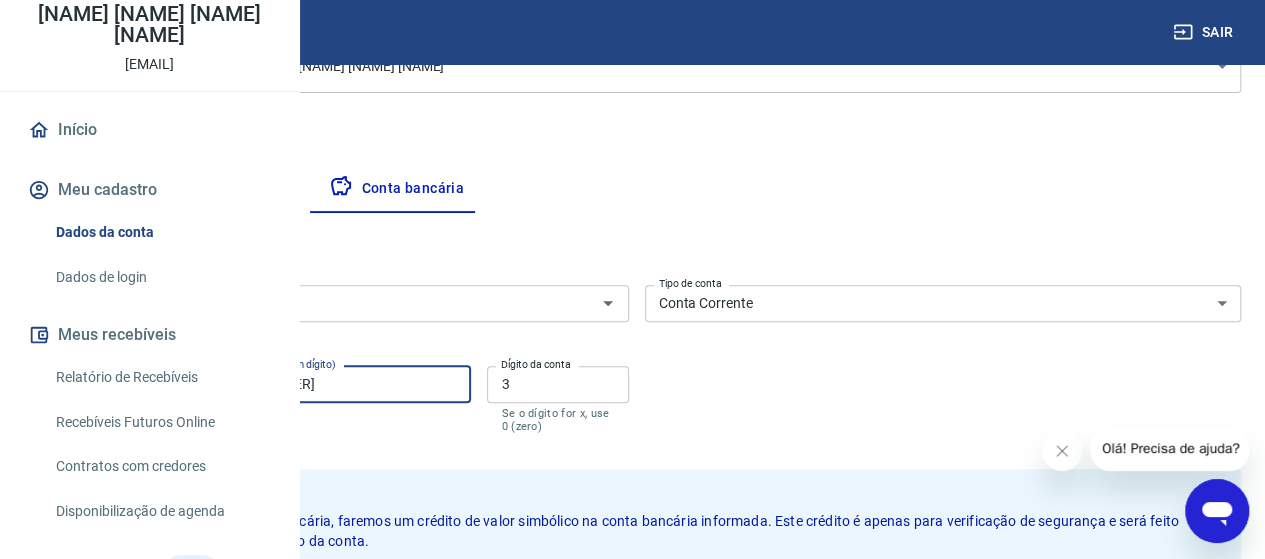 drag, startPoint x: 572, startPoint y: 377, endPoint x: 458, endPoint y: 377, distance: 114 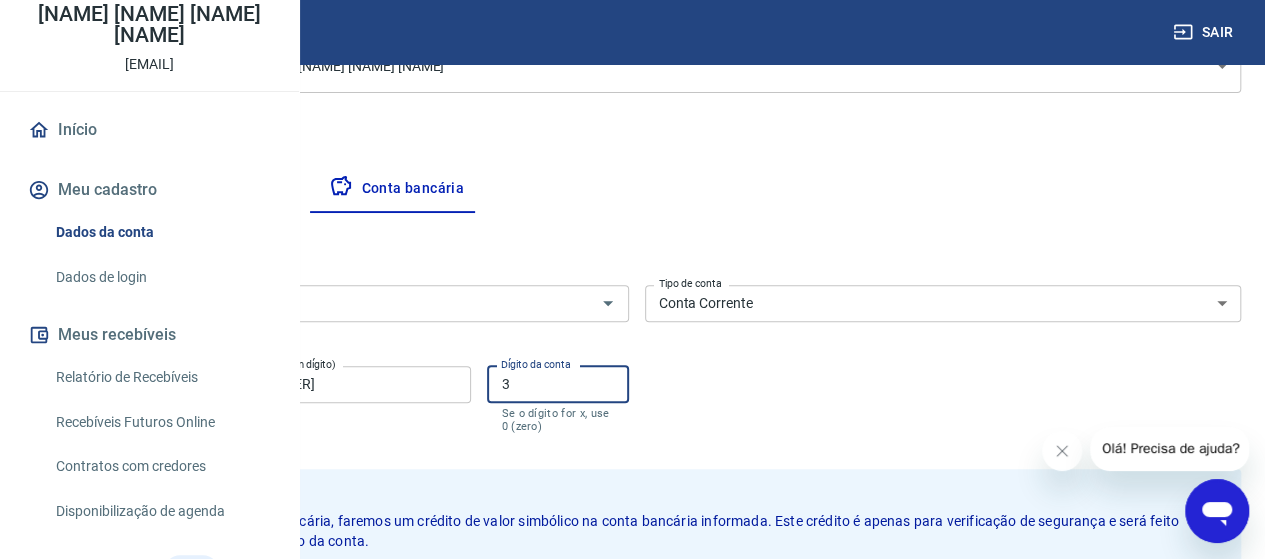 drag, startPoint x: 698, startPoint y: 386, endPoint x: 658, endPoint y: 386, distance: 40 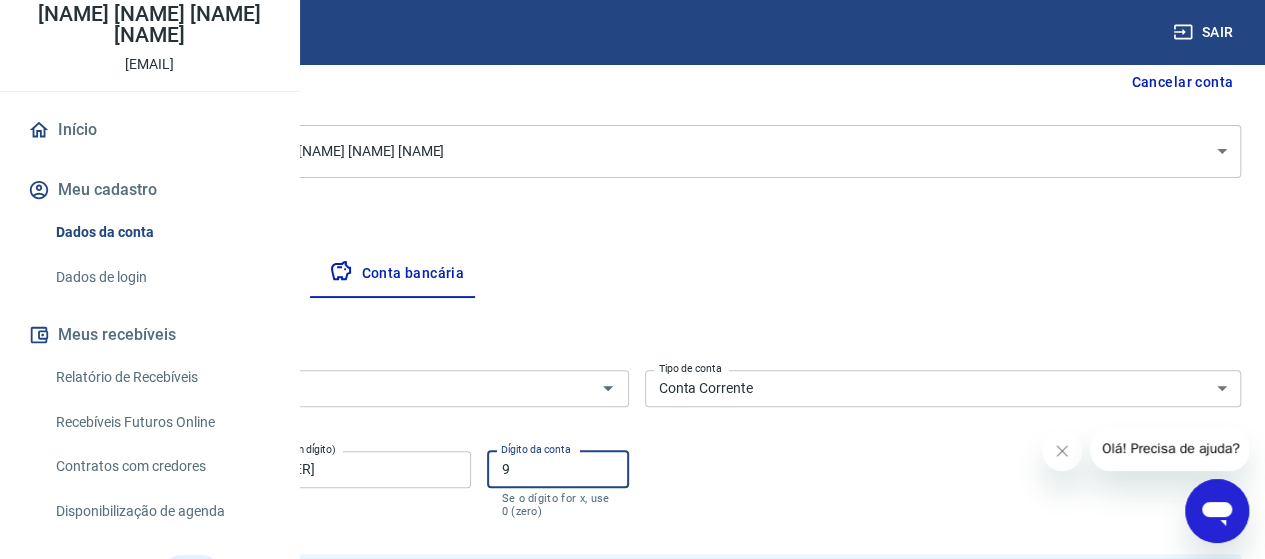 scroll, scrollTop: 194, scrollLeft: 0, axis: vertical 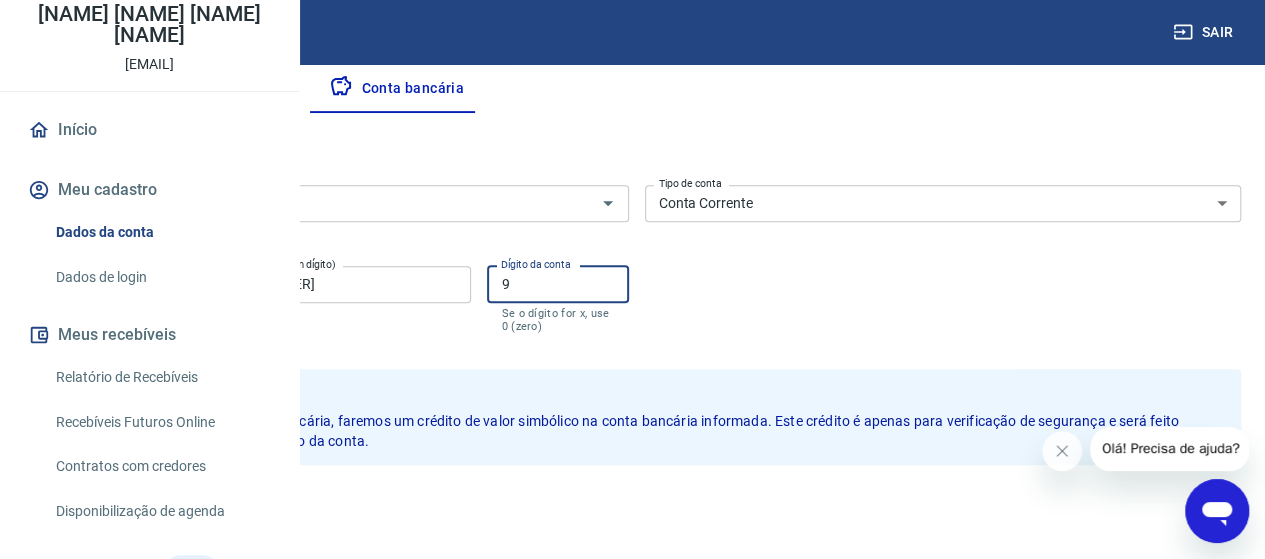 type on "9" 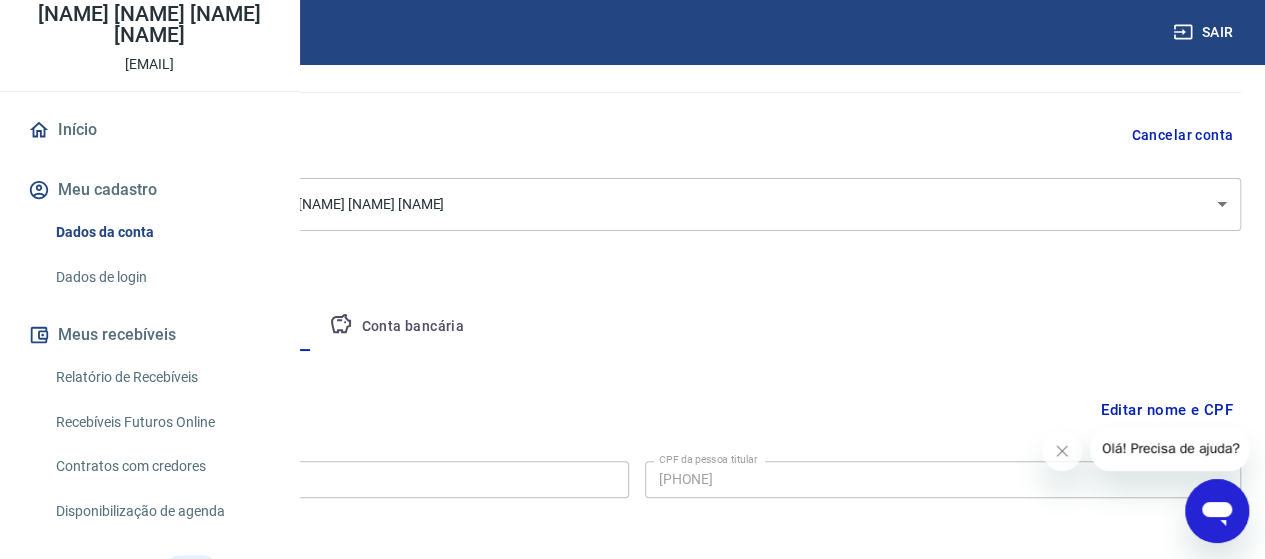 scroll, scrollTop: 240, scrollLeft: 0, axis: vertical 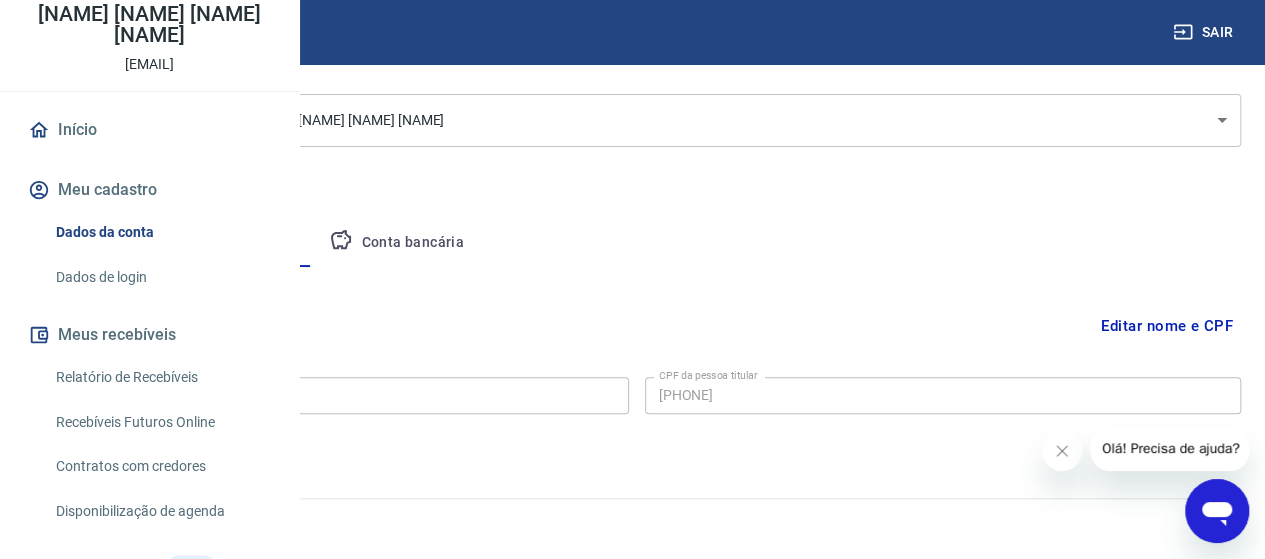 click on "Empresa" at bounding box center (93, 243) 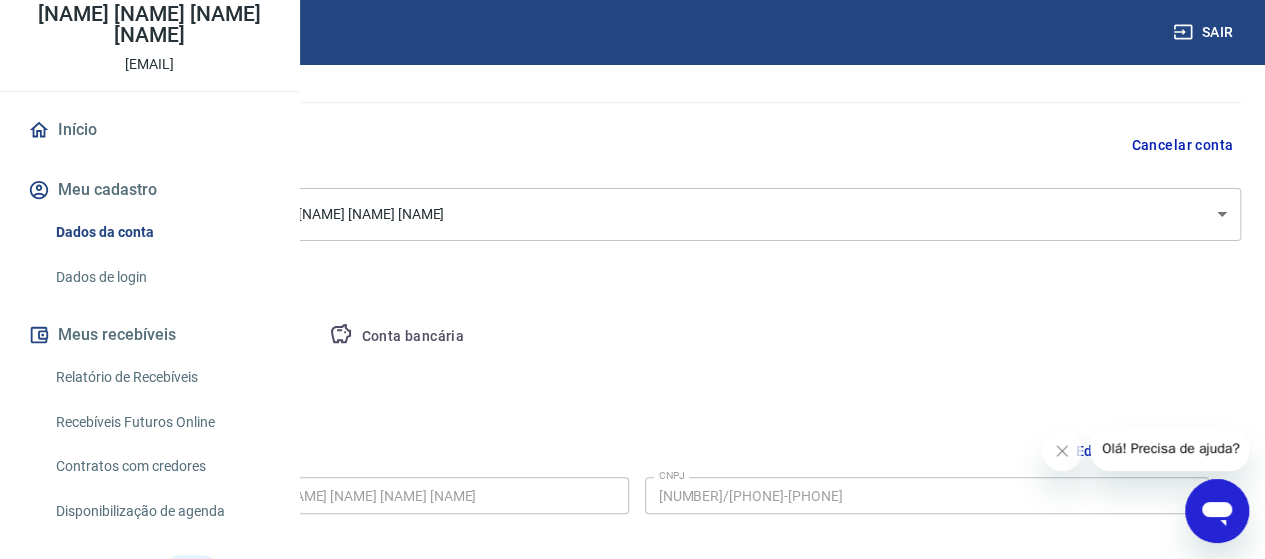 scroll, scrollTop: 140, scrollLeft: 0, axis: vertical 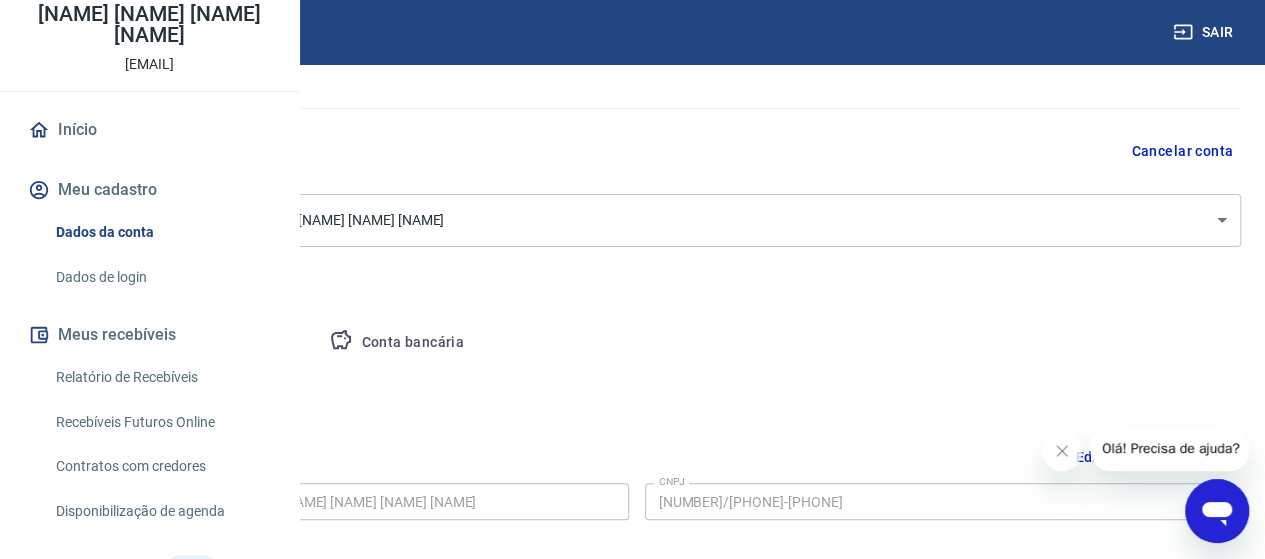click on "Conta bancária" at bounding box center (396, 343) 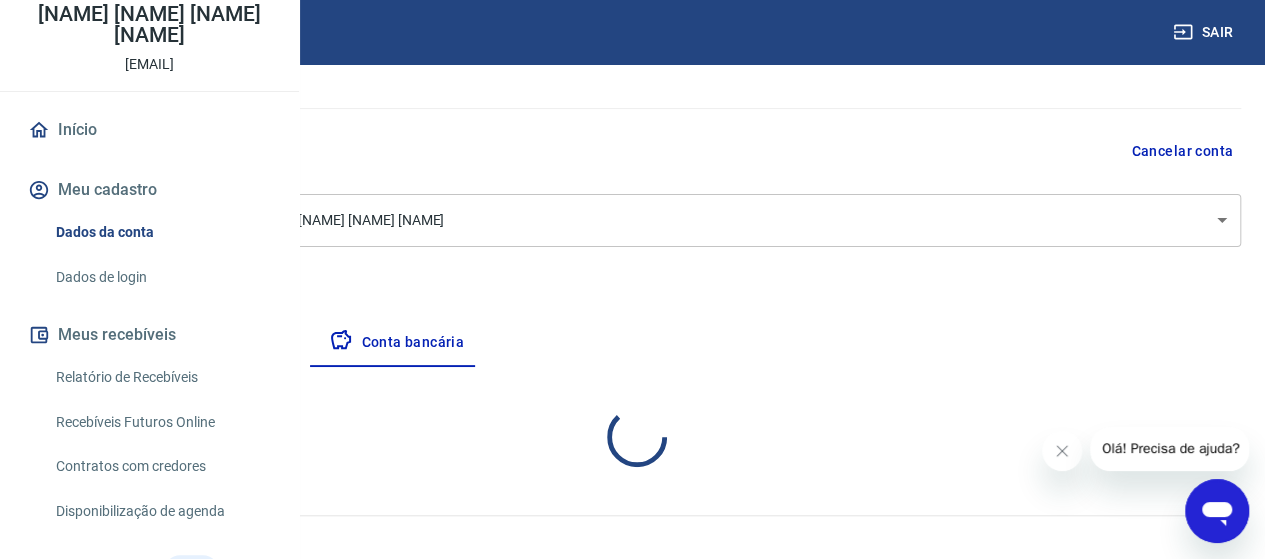 select on "1" 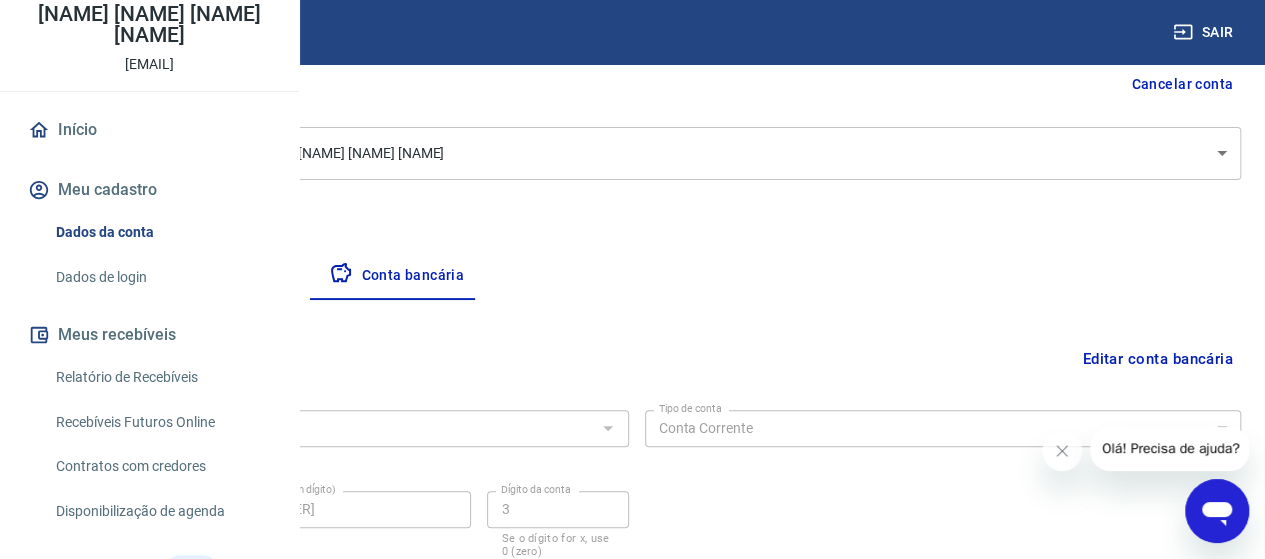 scroll, scrollTop: 350, scrollLeft: 0, axis: vertical 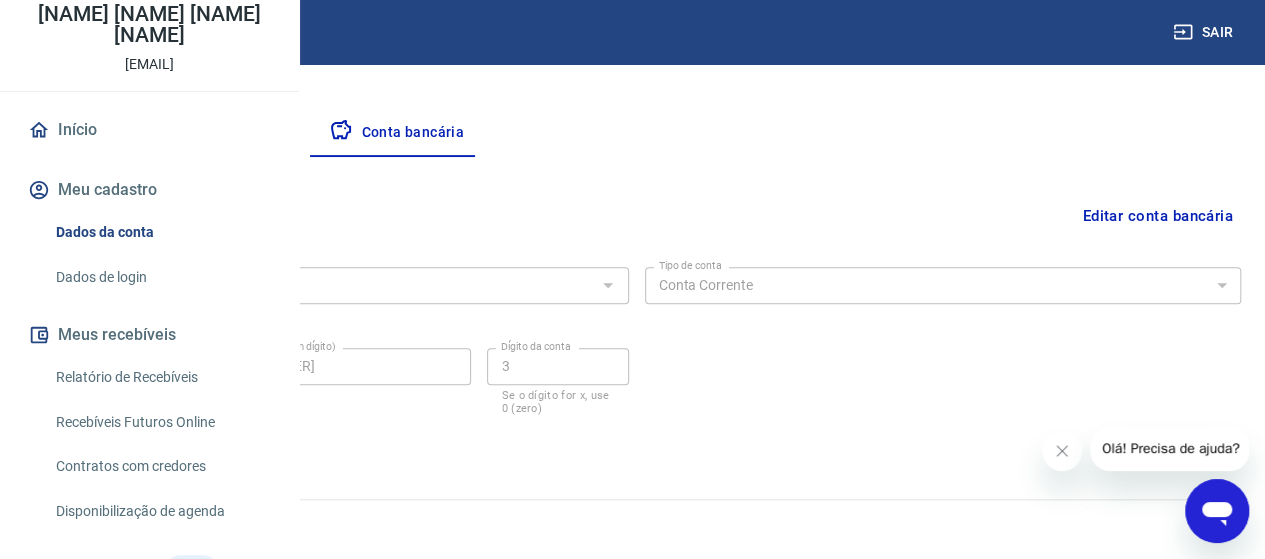 click on "Editar conta bancária" at bounding box center (1157, 216) 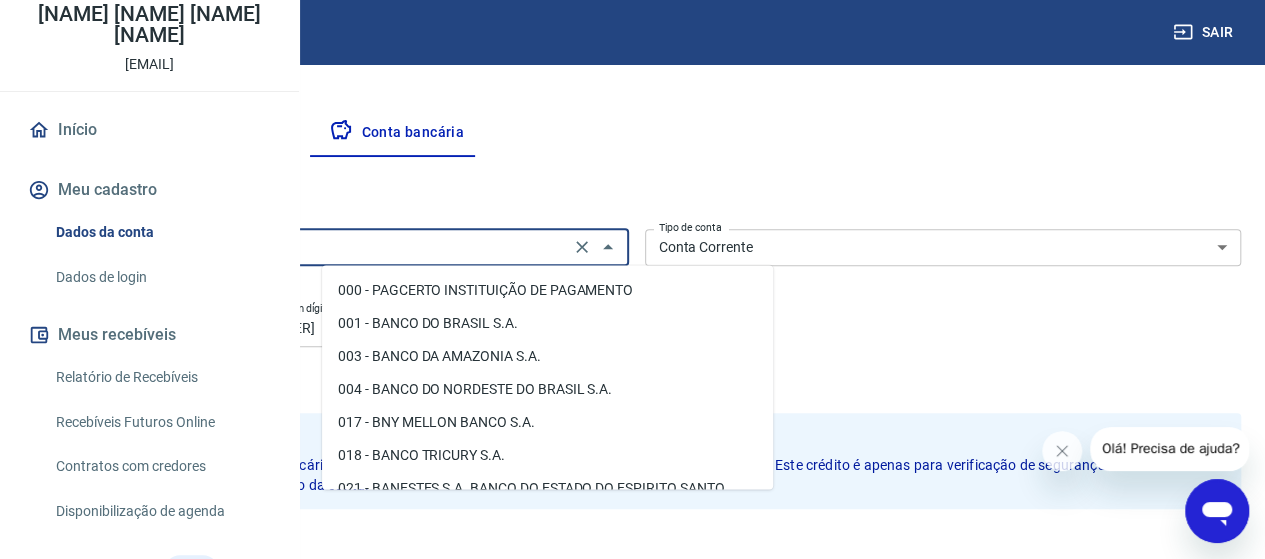 scroll, scrollTop: 1497, scrollLeft: 0, axis: vertical 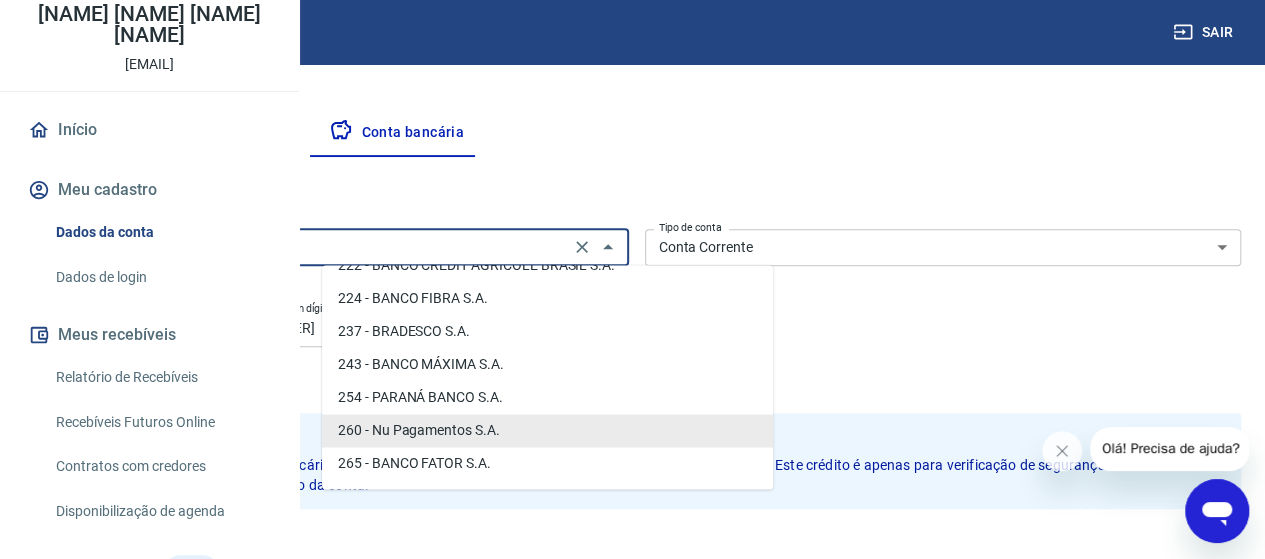 drag, startPoint x: 688, startPoint y: 244, endPoint x: 335, endPoint y: 263, distance: 353.51096 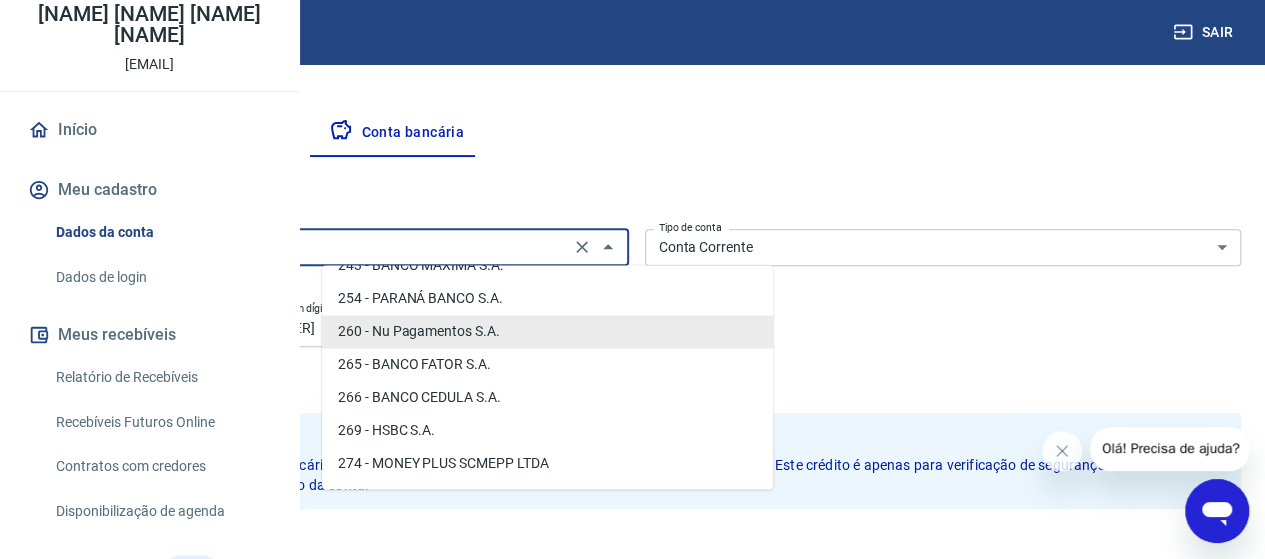 scroll, scrollTop: 0, scrollLeft: 0, axis: both 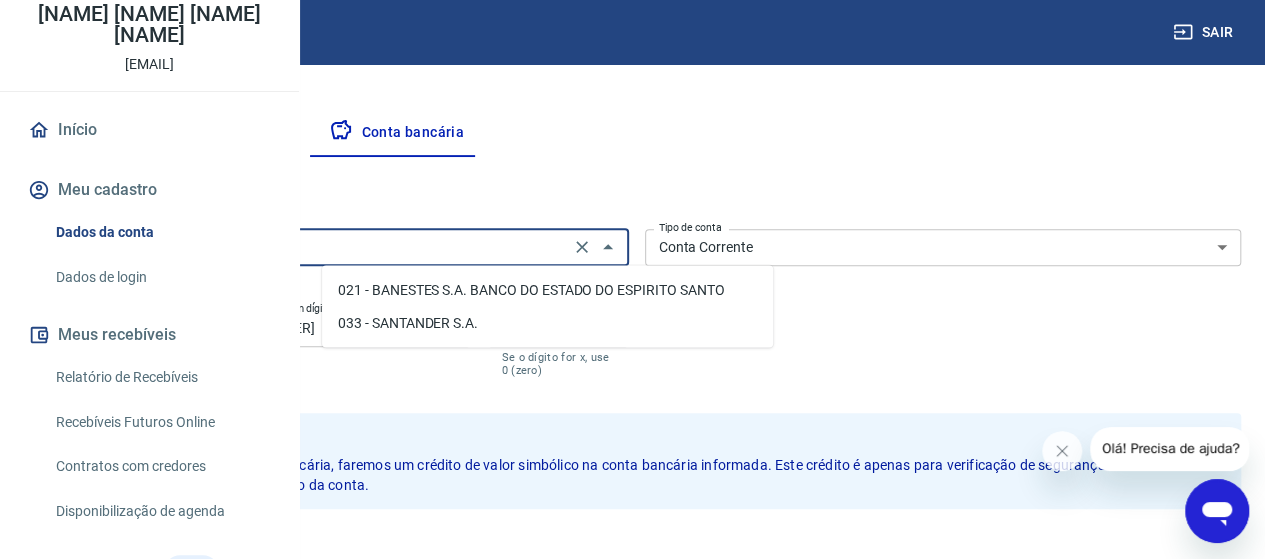 click on "033 - SANTANDER S.A." at bounding box center (547, 322) 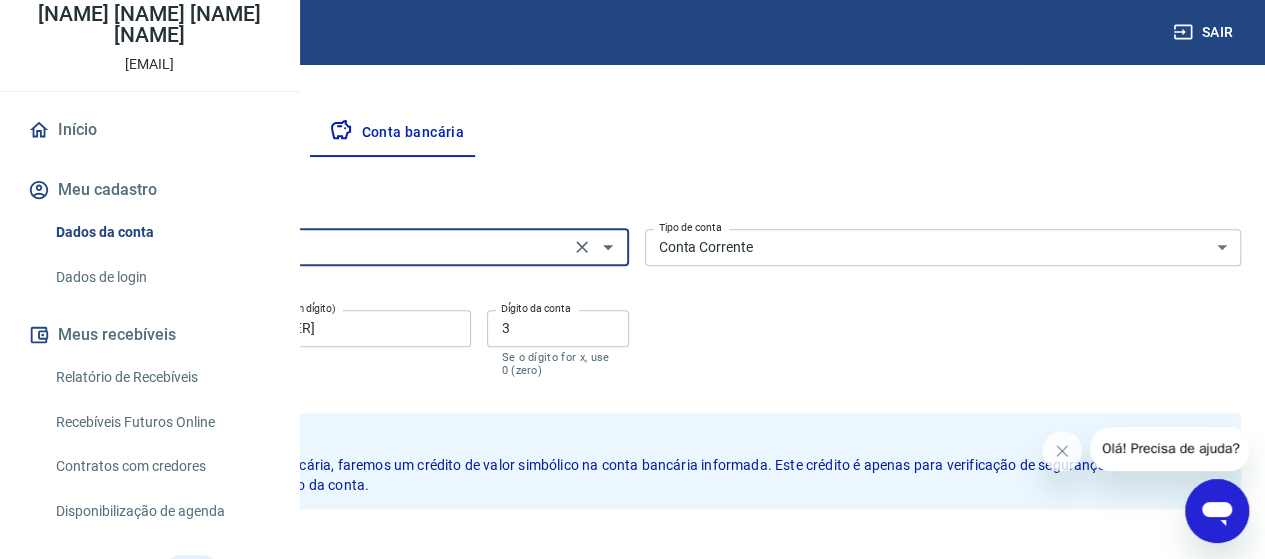 type on "033 - SANTANDER S.A." 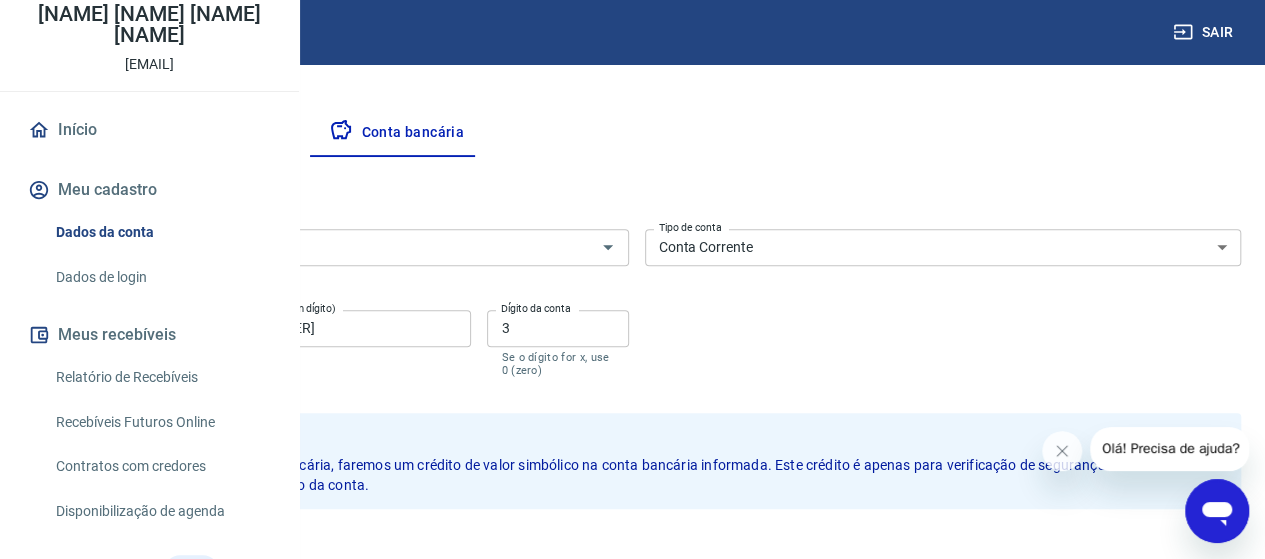 drag, startPoint x: 408, startPoint y: 326, endPoint x: 279, endPoint y: 328, distance: 129.0155 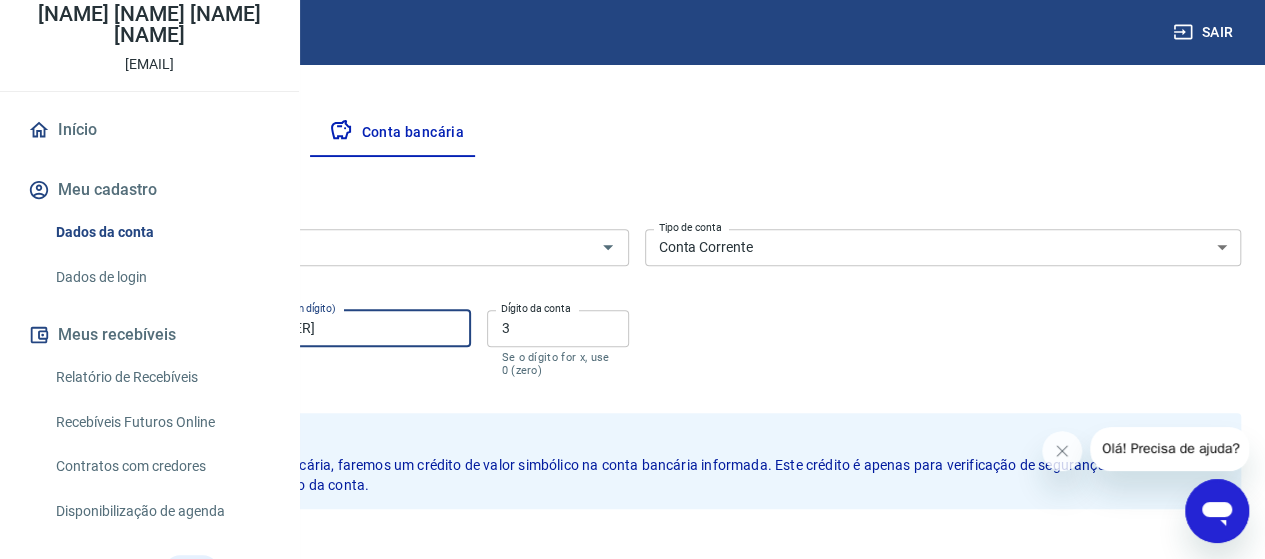 drag, startPoint x: 590, startPoint y: 331, endPoint x: 426, endPoint y: 331, distance: 164 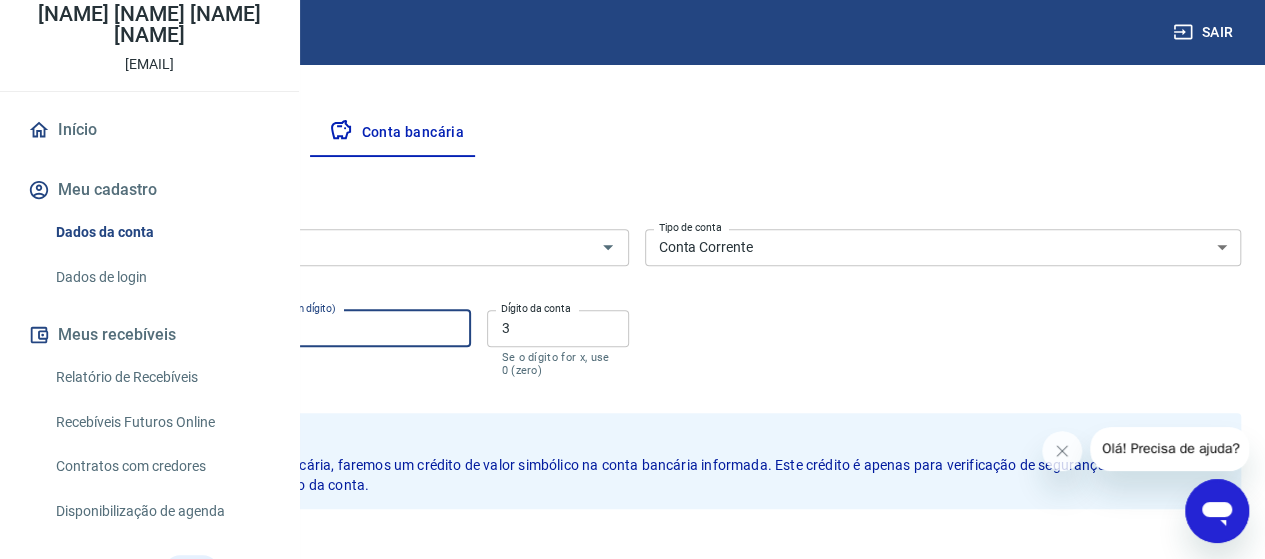 type on "[NUMBER]" 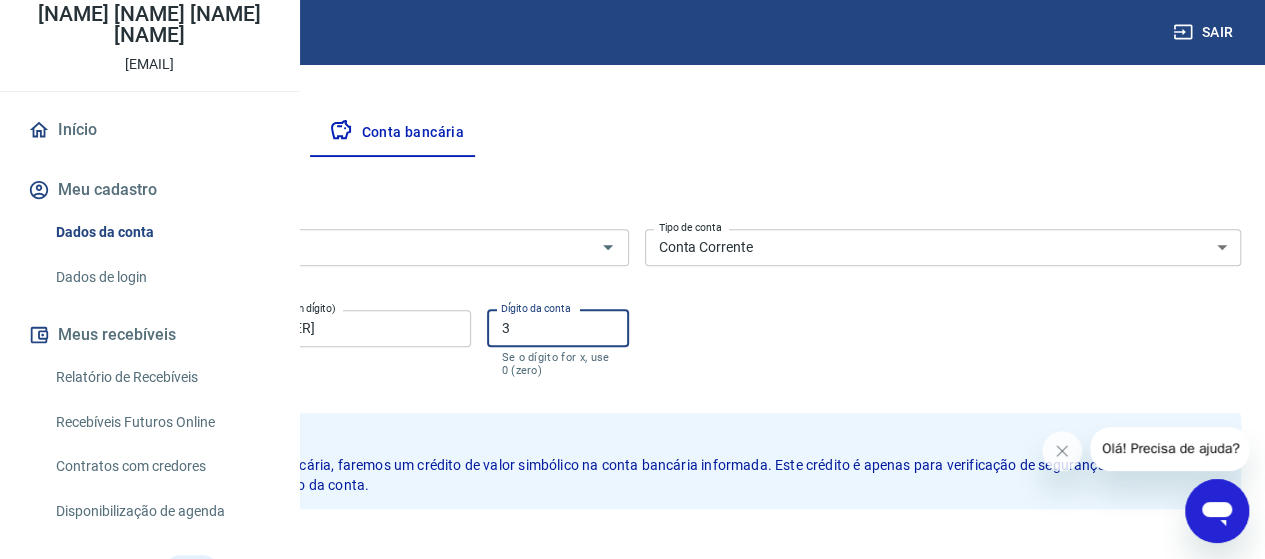 drag, startPoint x: 694, startPoint y: 327, endPoint x: 673, endPoint y: 327, distance: 21 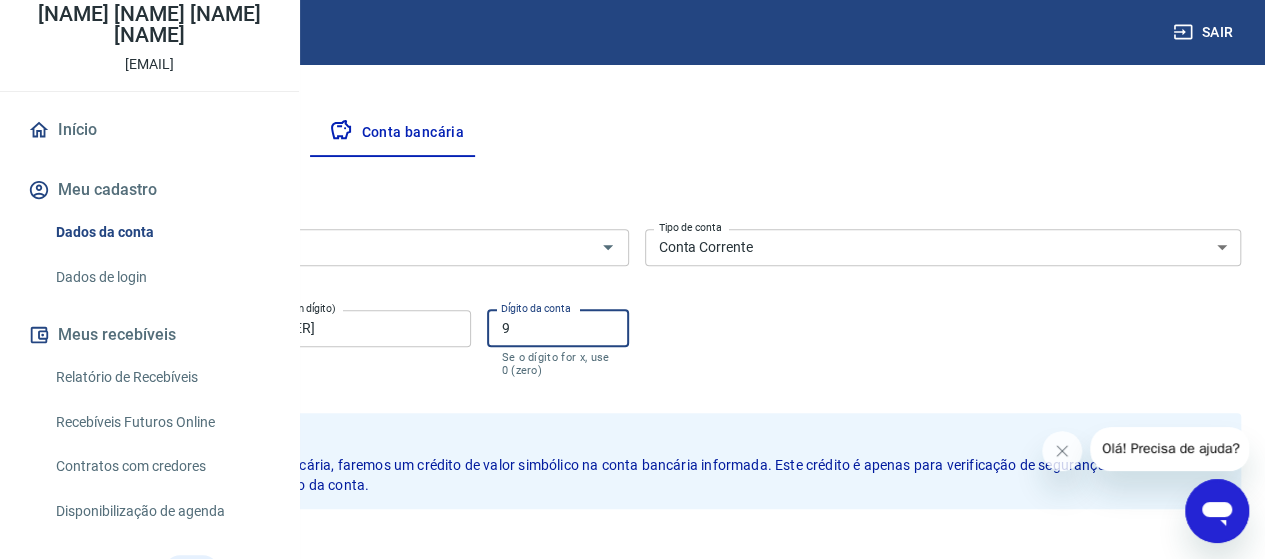 type on "9" 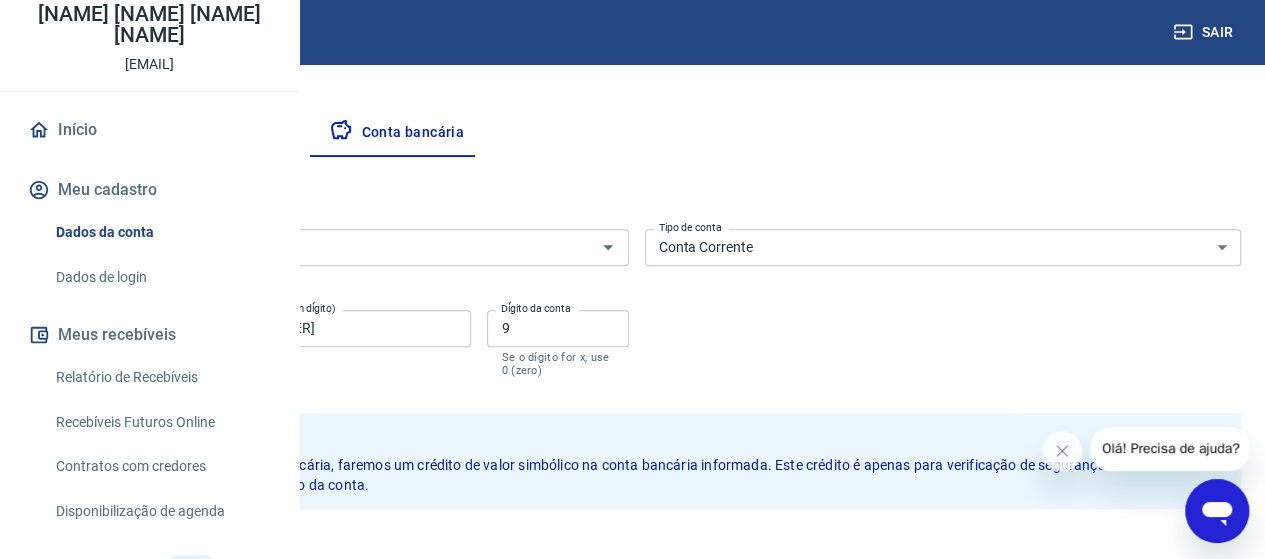 click on "Banco [NUMBER] - SANTANDER S.A. Banco Tipo de conta Conta Corrente Conta Poupança Tipo de conta Agência (sem dígito) [NUMBER] Agência (sem dígito) Conta (sem dígito) [NUMBER] Conta (sem dígito) Dígito da conta [NUMBER] Dígito da conta Se o dígito for x, use 0 (zero)" at bounding box center [636, 301] 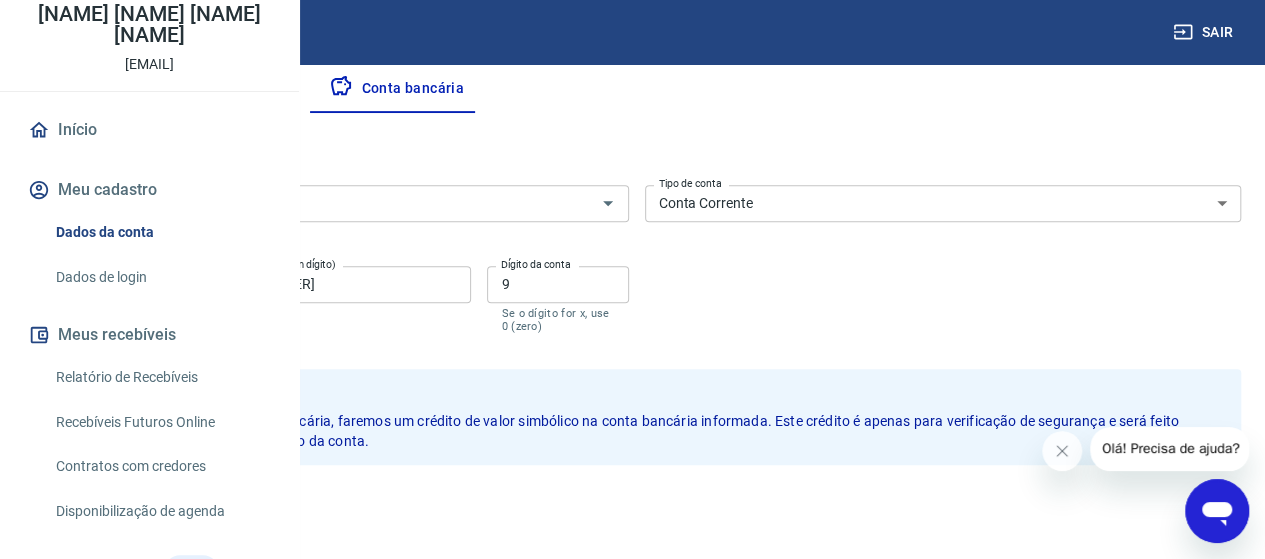 scroll, scrollTop: 294, scrollLeft: 0, axis: vertical 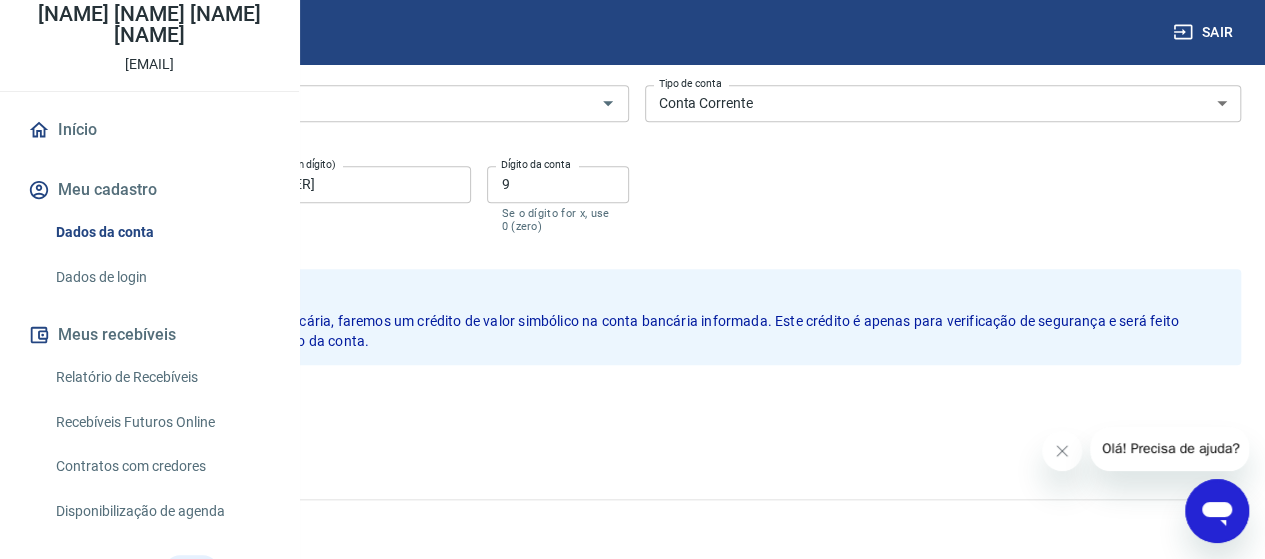 click on "Salvar" at bounding box center (70, 408) 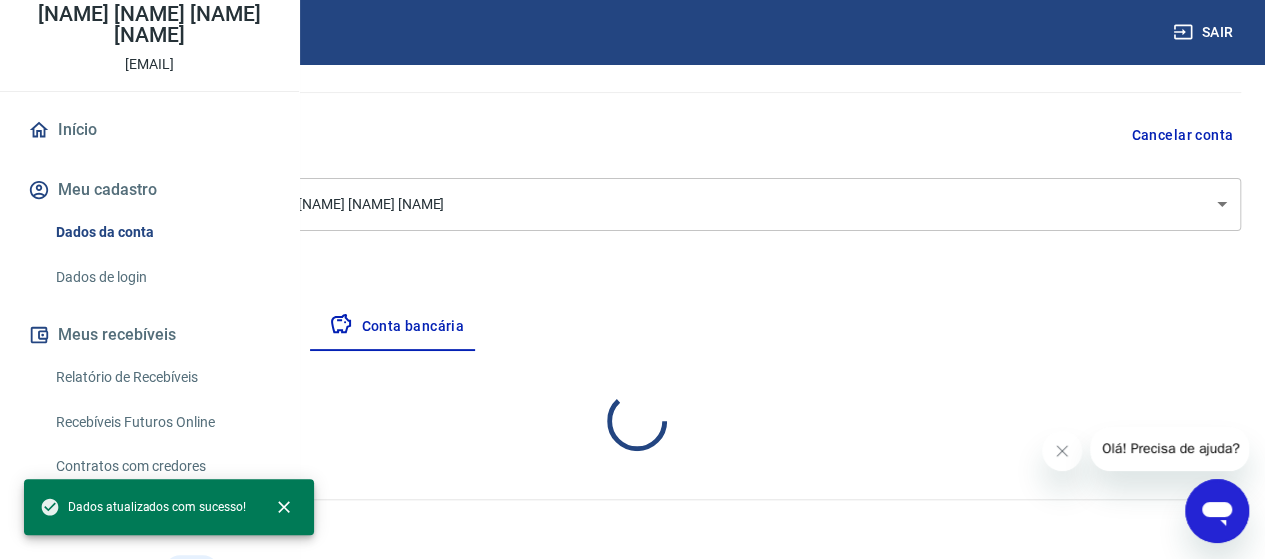 select on "1" 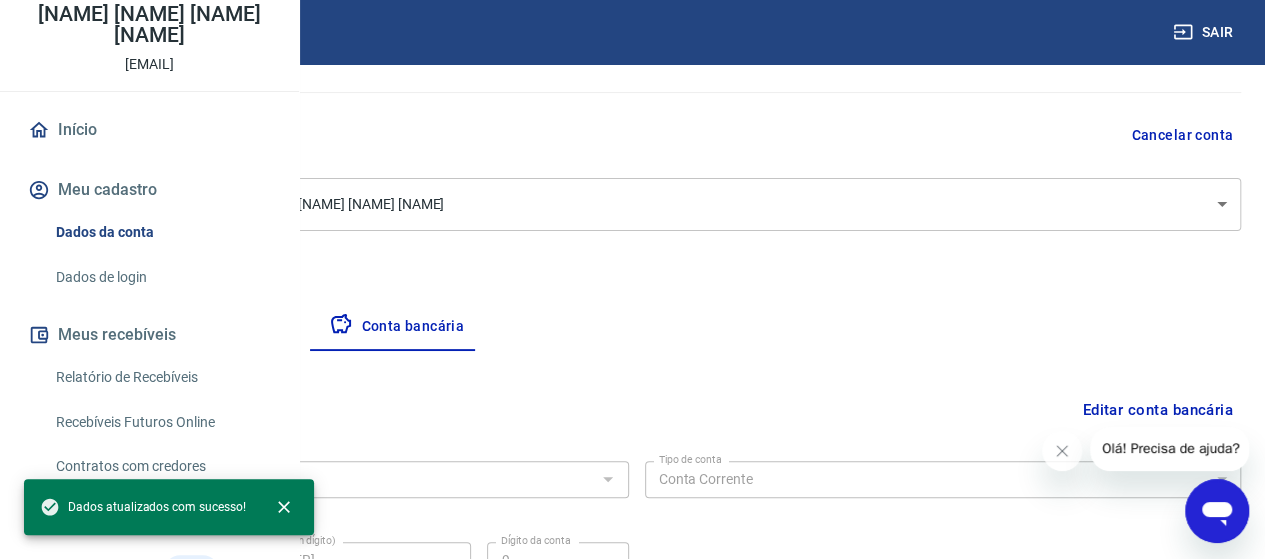scroll, scrollTop: 350, scrollLeft: 0, axis: vertical 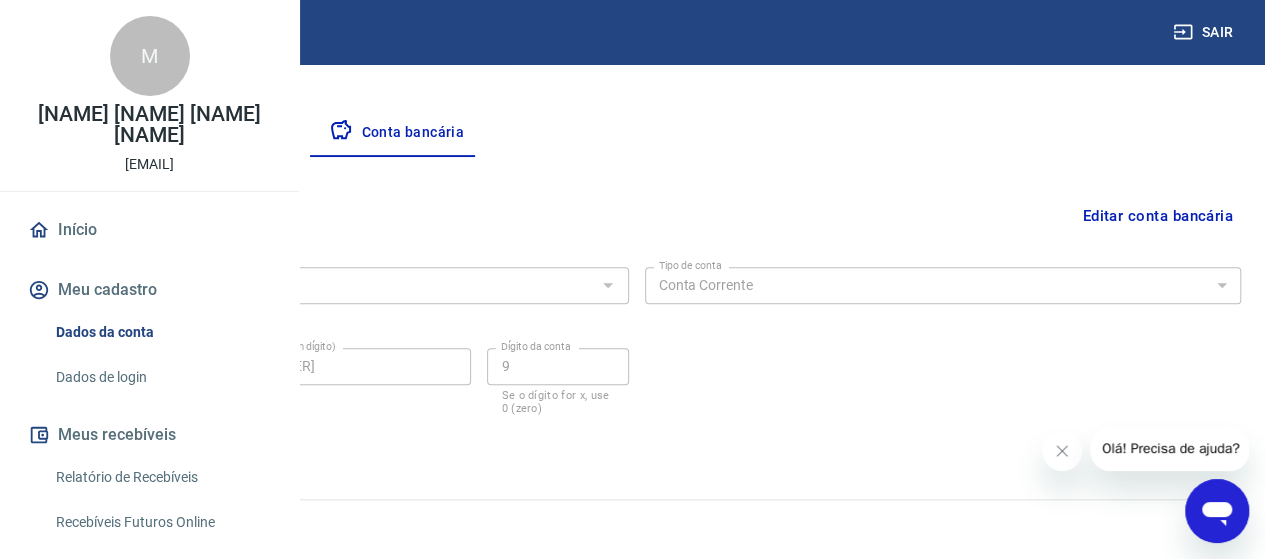 click on "Empresa" at bounding box center (93, 133) 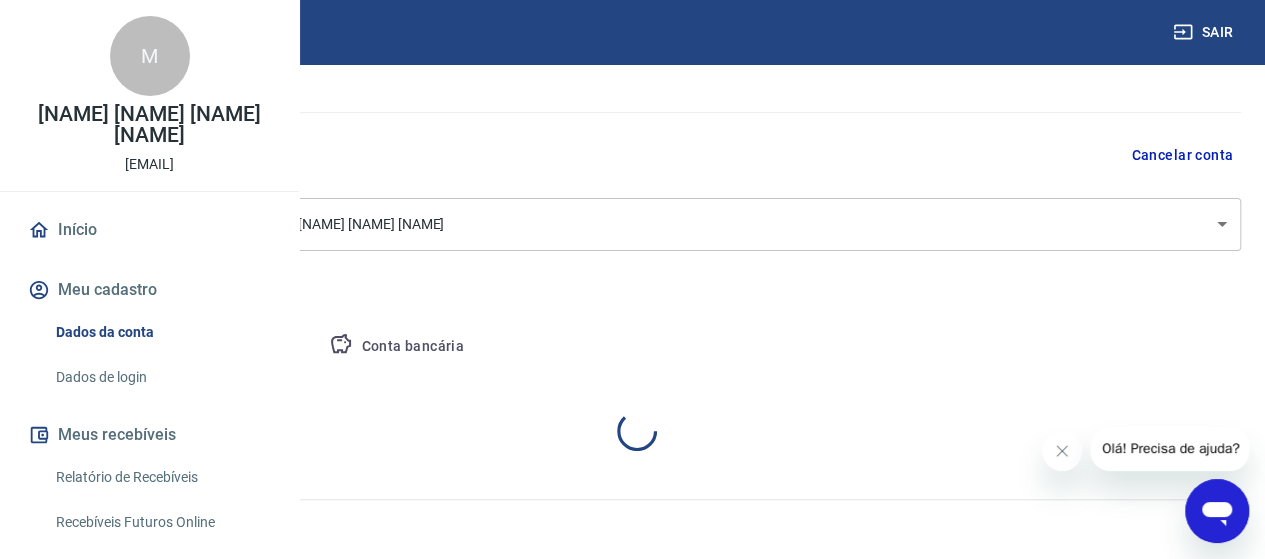 select on "SP" 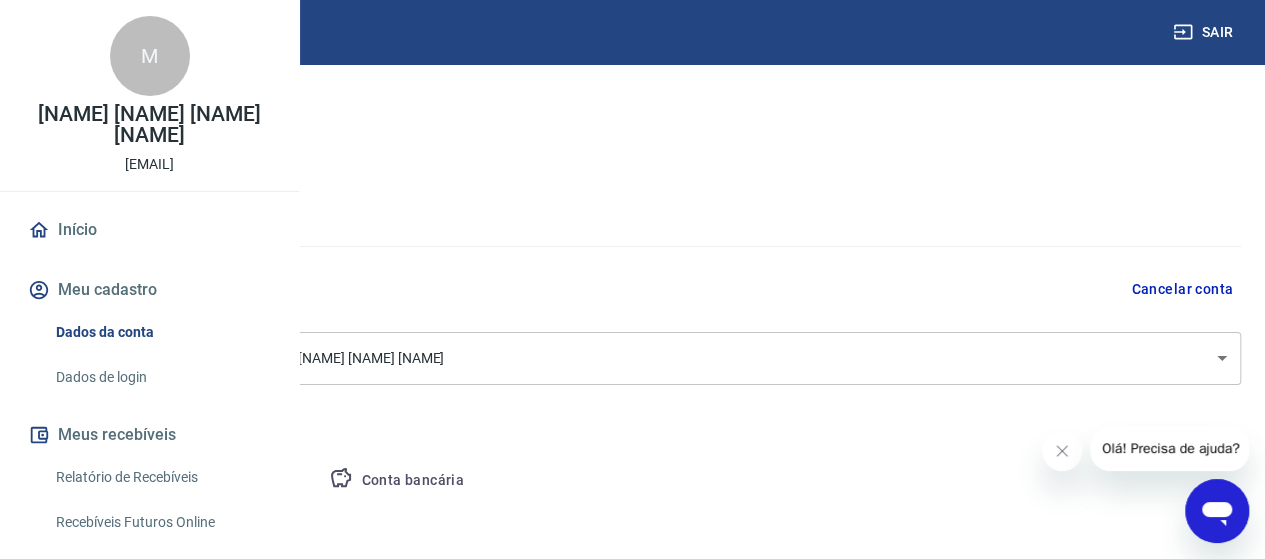 scroll, scrollTop: 0, scrollLeft: 0, axis: both 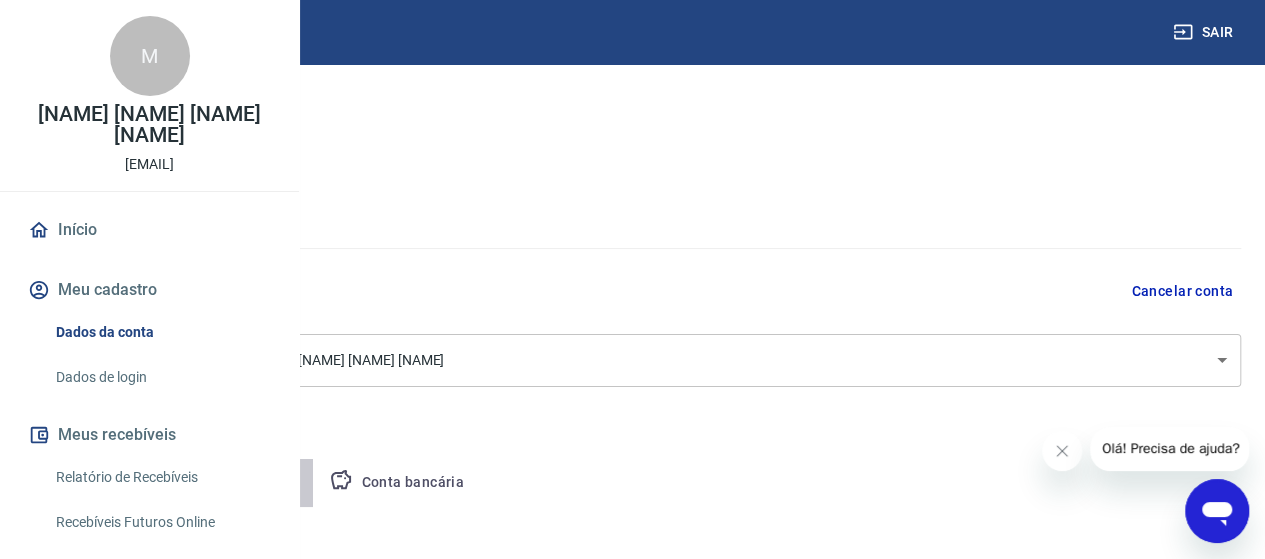 click on "Pessoa titular" at bounding box center [234, 483] 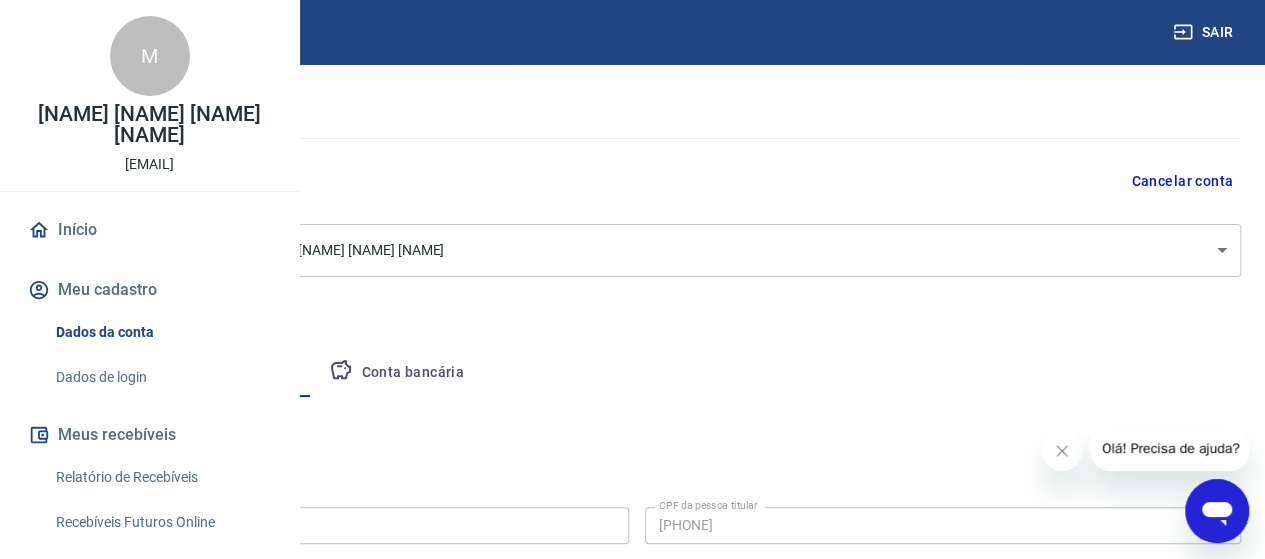 scroll, scrollTop: 240, scrollLeft: 0, axis: vertical 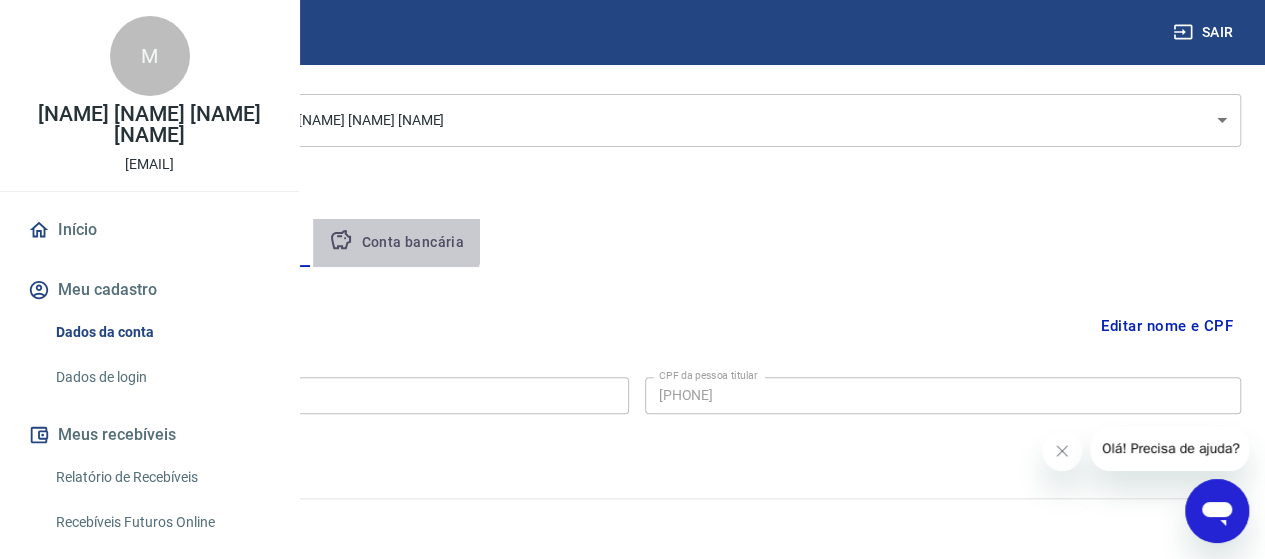 click on "Conta bancária" at bounding box center [396, 243] 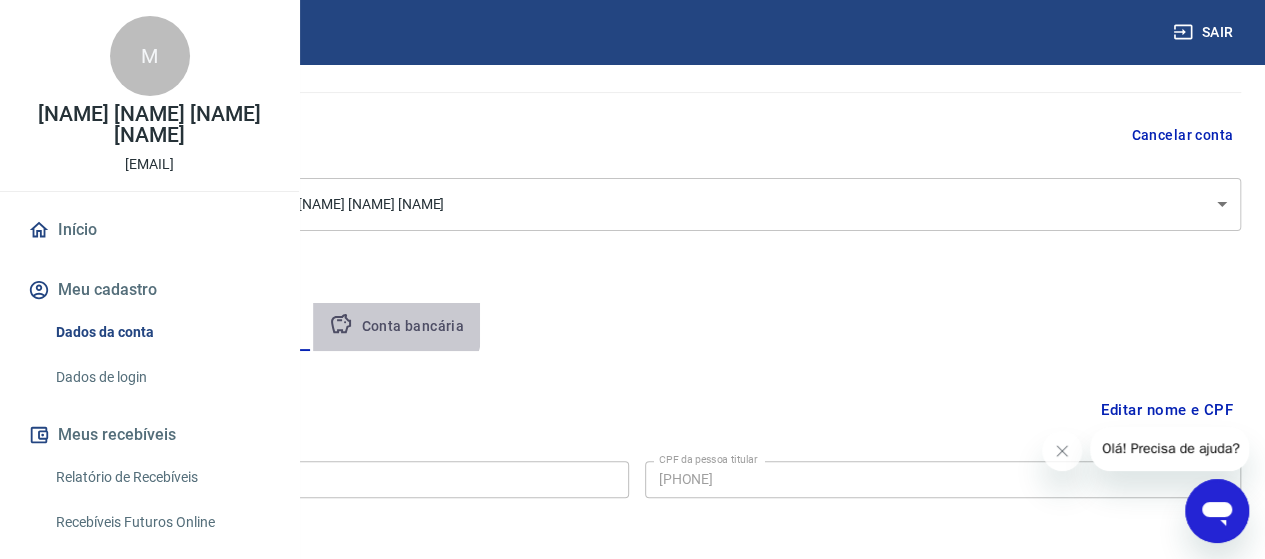 select on "1" 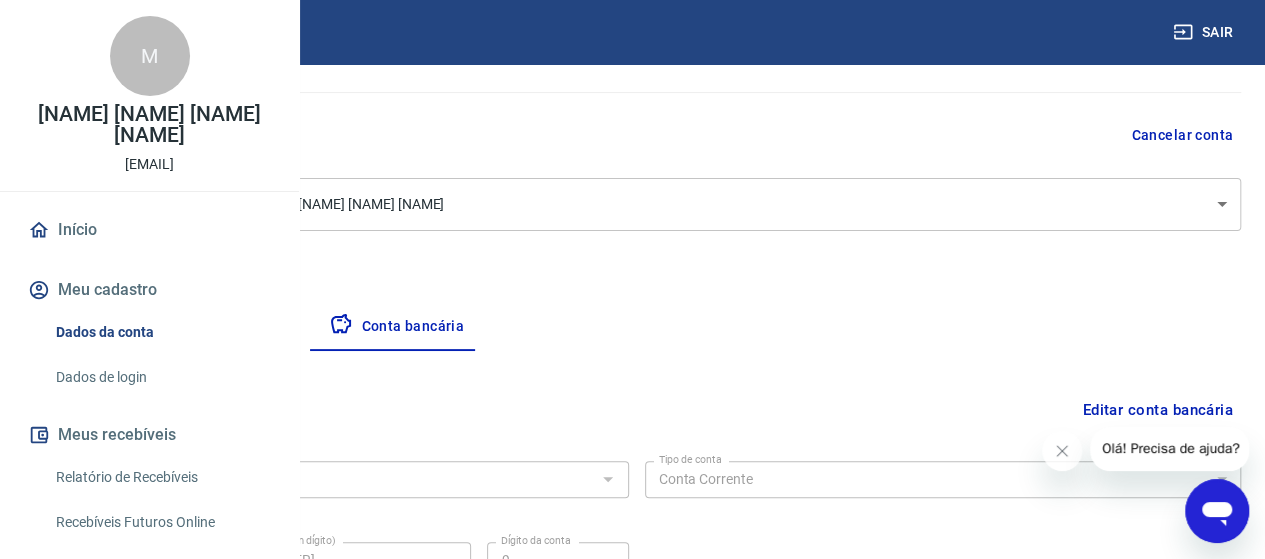 scroll, scrollTop: 240, scrollLeft: 0, axis: vertical 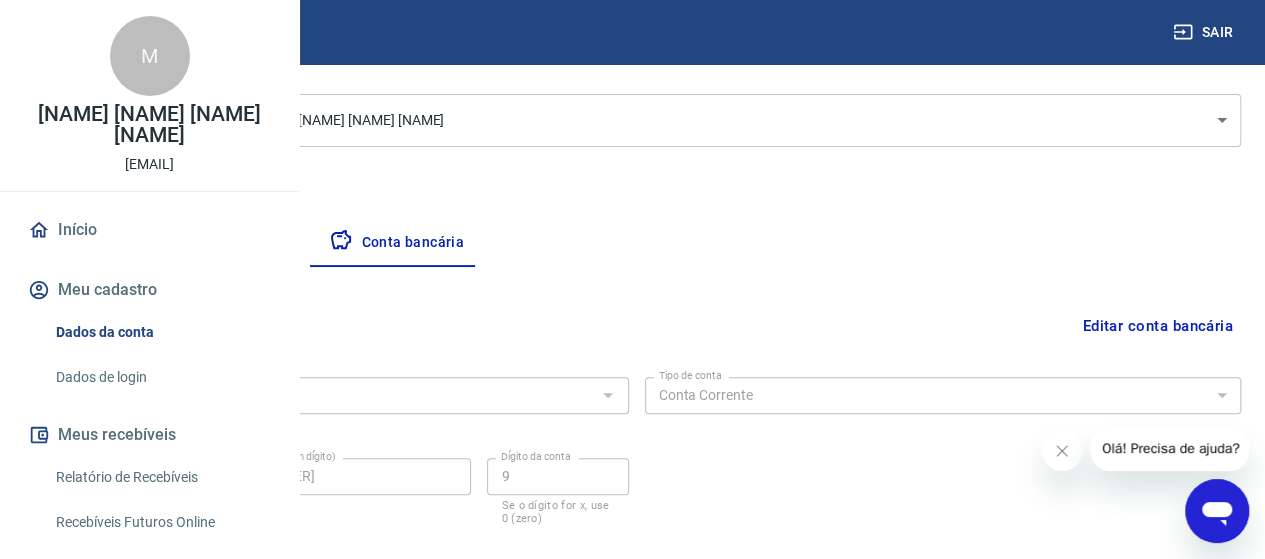 click on "Pessoa titular" at bounding box center (234, 243) 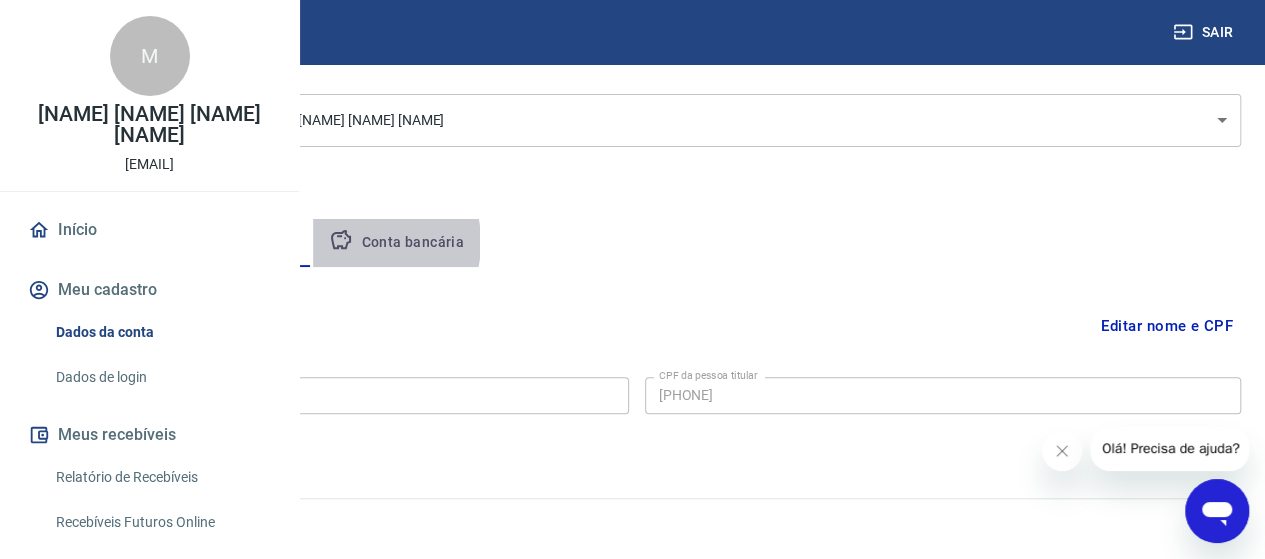 click on "Conta bancária" at bounding box center (396, 243) 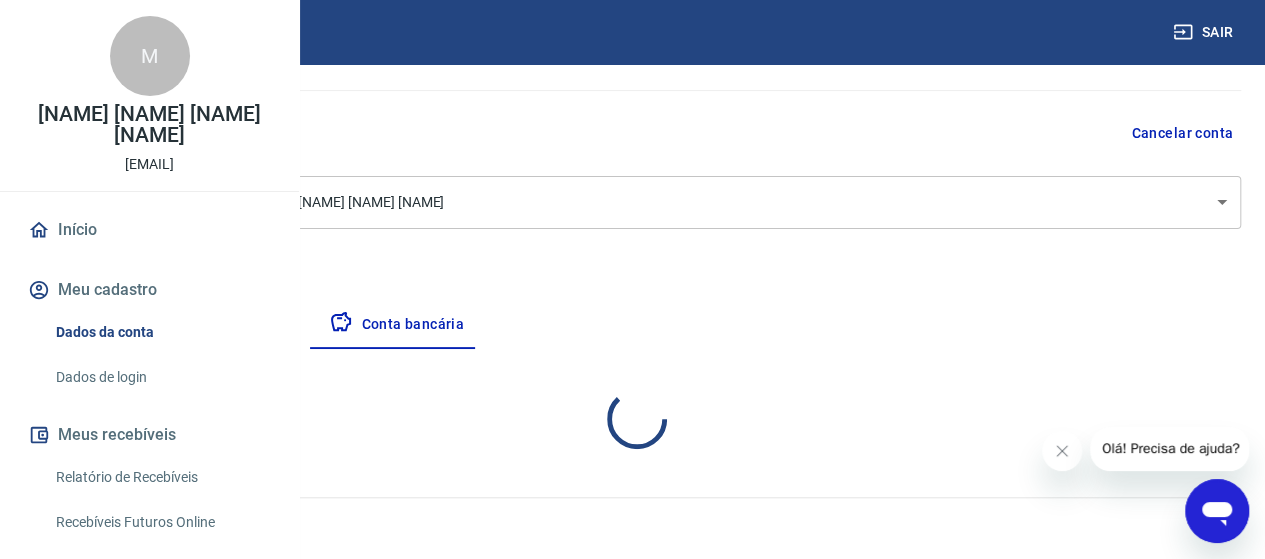 select on "1" 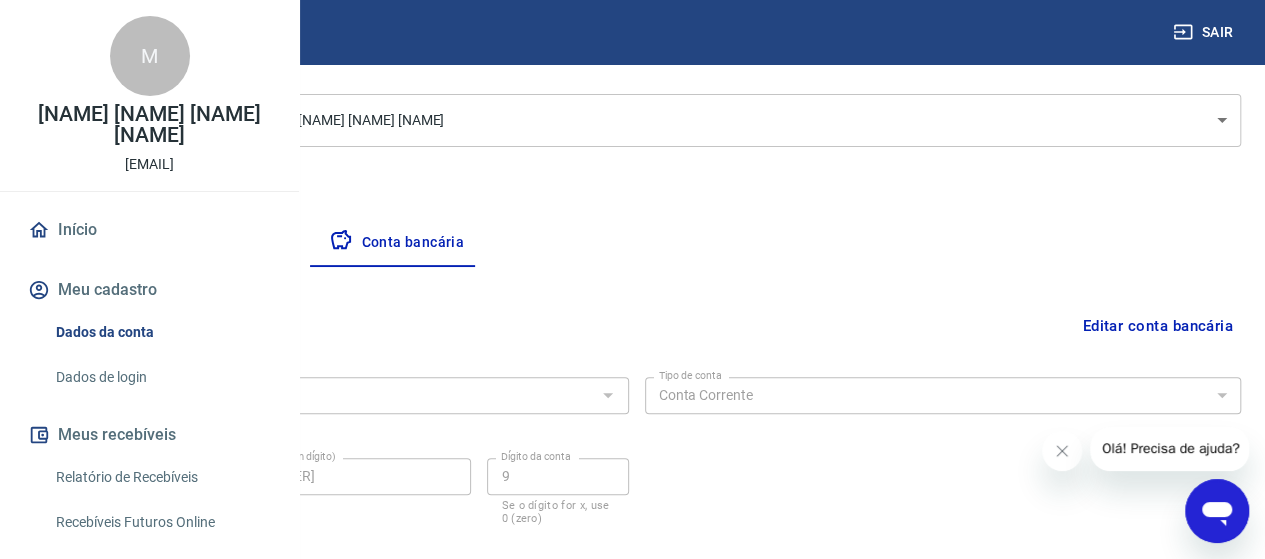 scroll, scrollTop: 350, scrollLeft: 0, axis: vertical 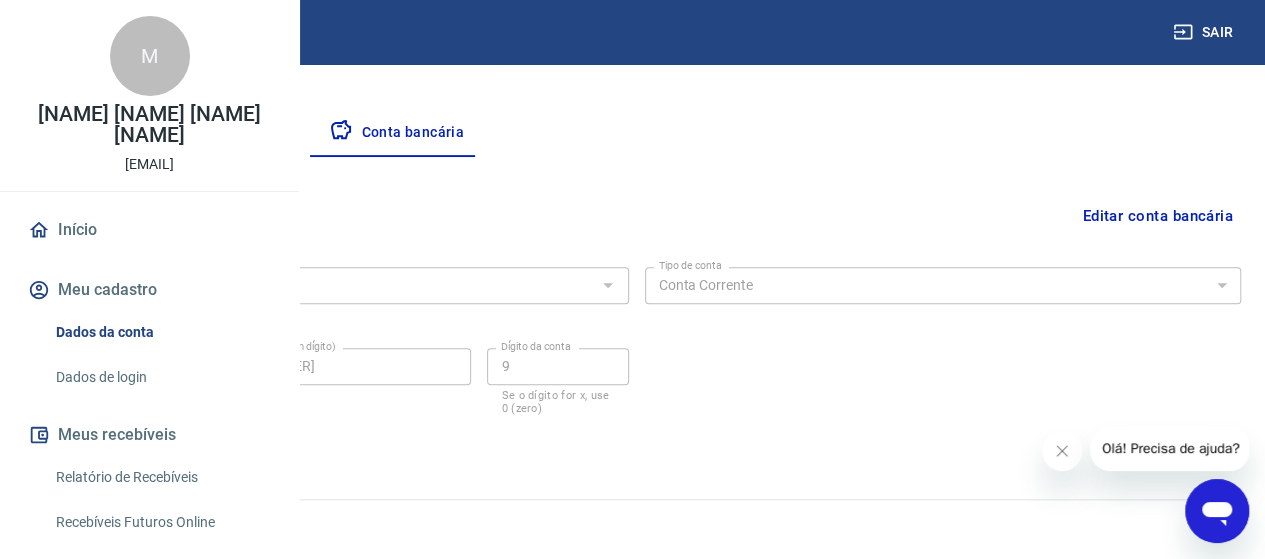 click on "Início" at bounding box center [149, 230] 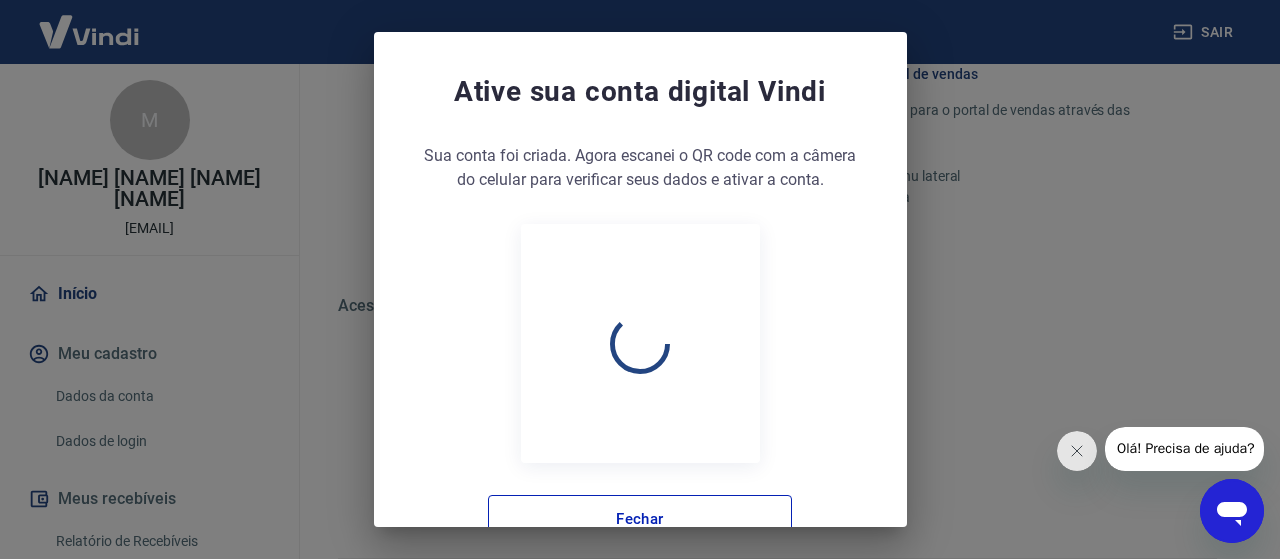 scroll, scrollTop: 1140, scrollLeft: 0, axis: vertical 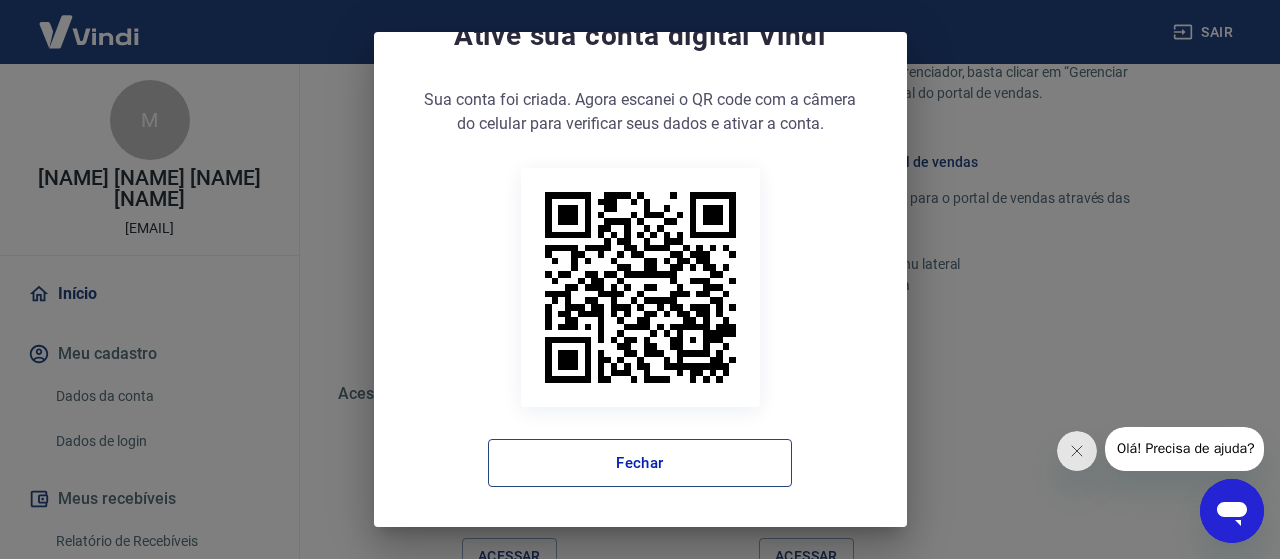 click on "Fechar" at bounding box center (640, 463) 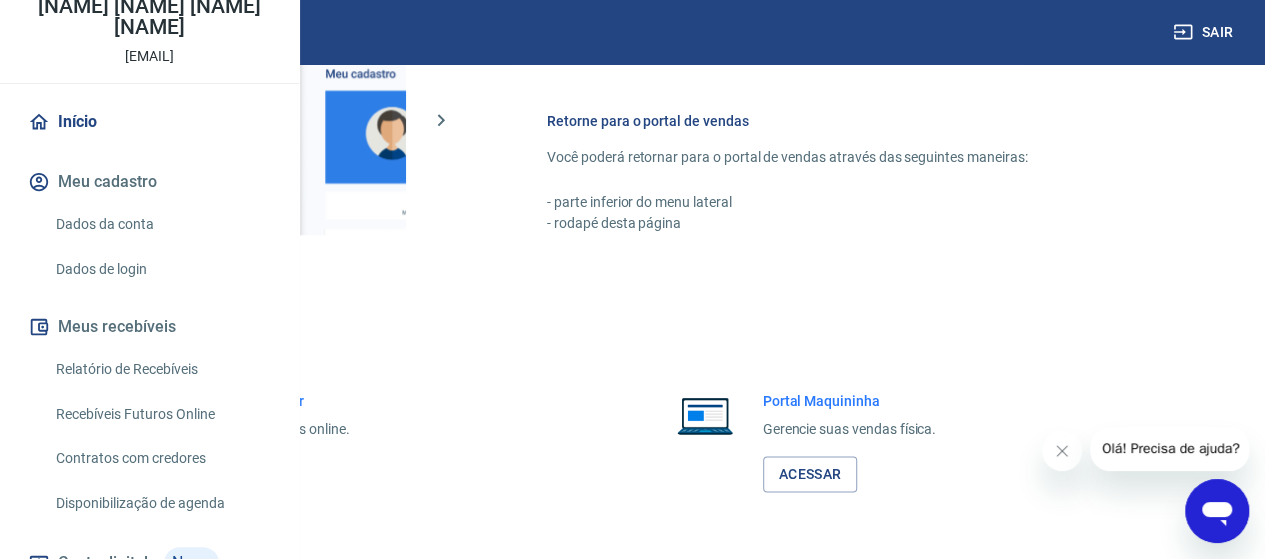 scroll, scrollTop: 319, scrollLeft: 0, axis: vertical 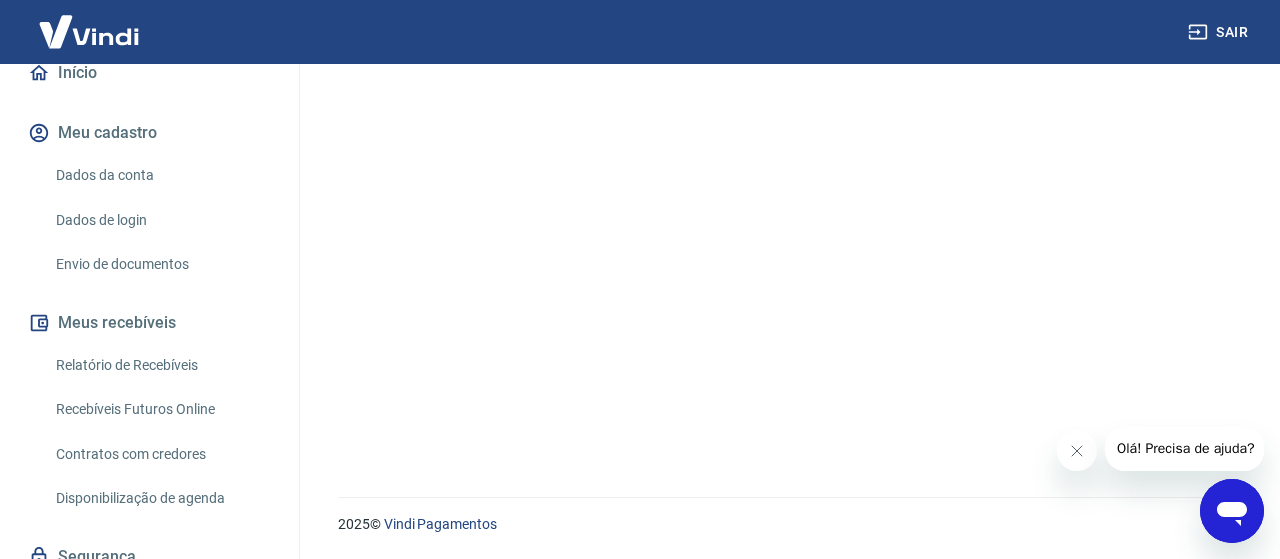 click on "Dados da conta" at bounding box center (161, 175) 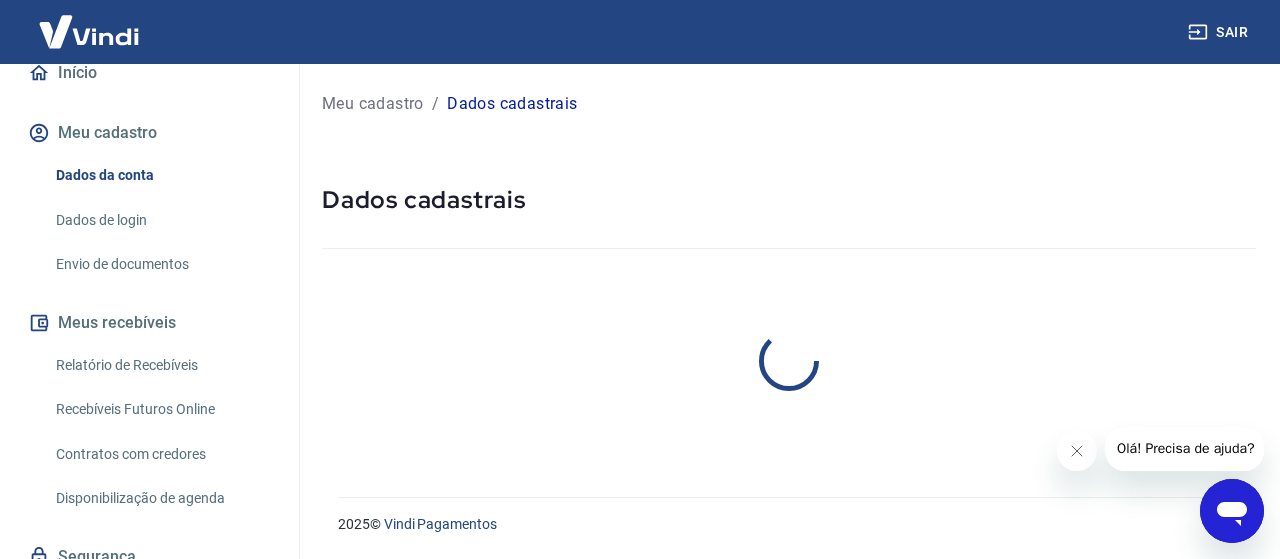 select on "SP" 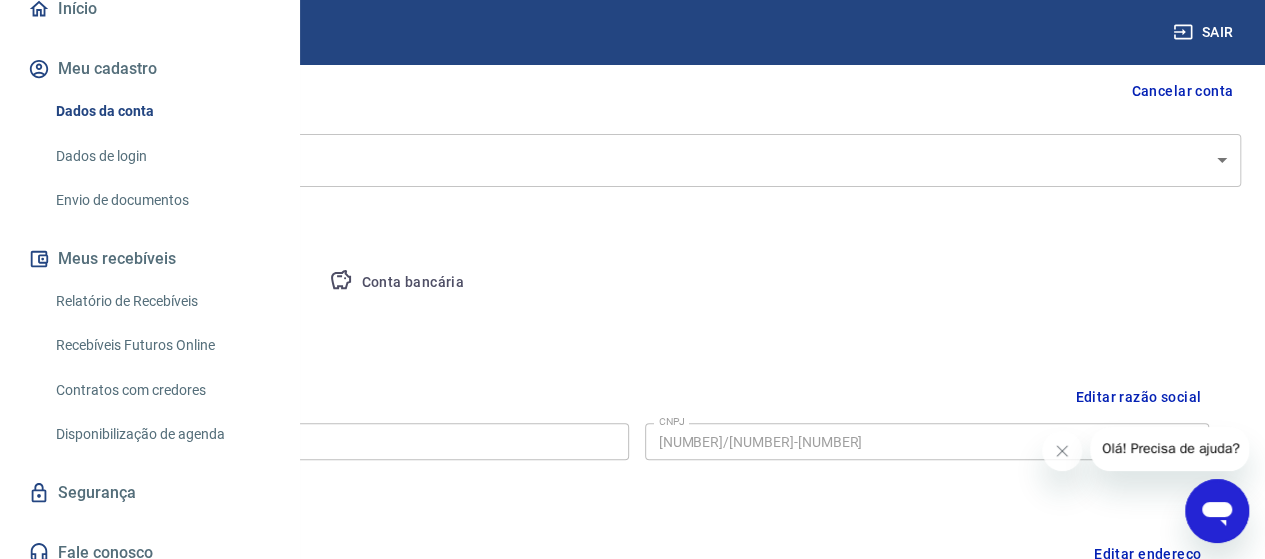 scroll, scrollTop: 0, scrollLeft: 0, axis: both 